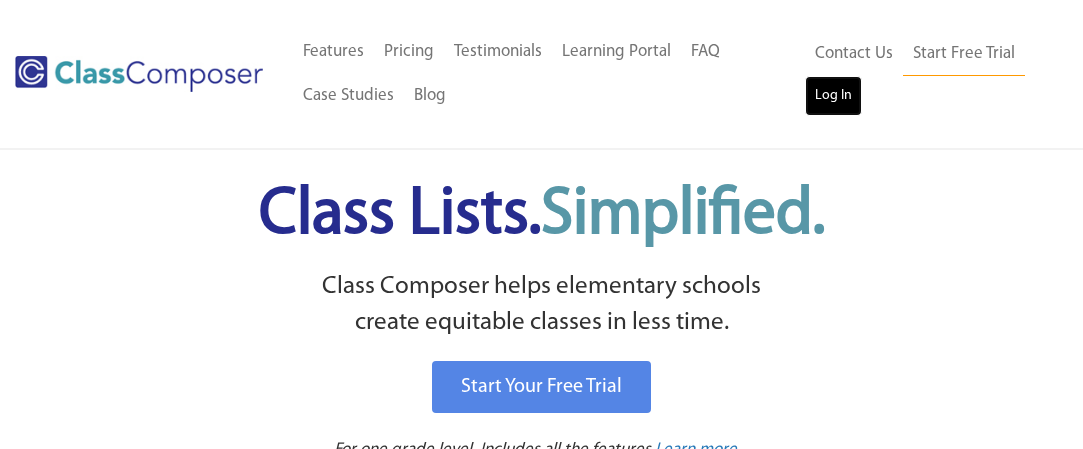 click on "Log In" at bounding box center (833, 96) 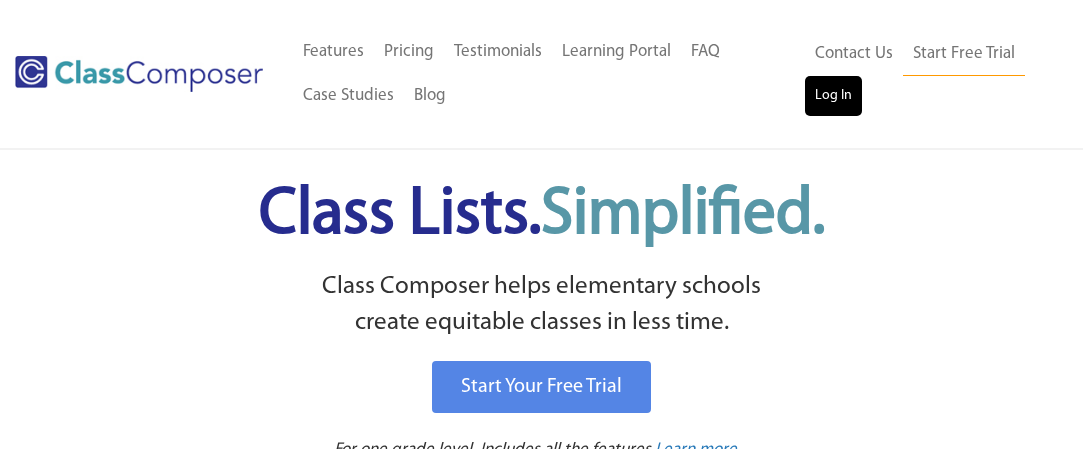 scroll, scrollTop: 0, scrollLeft: 0, axis: both 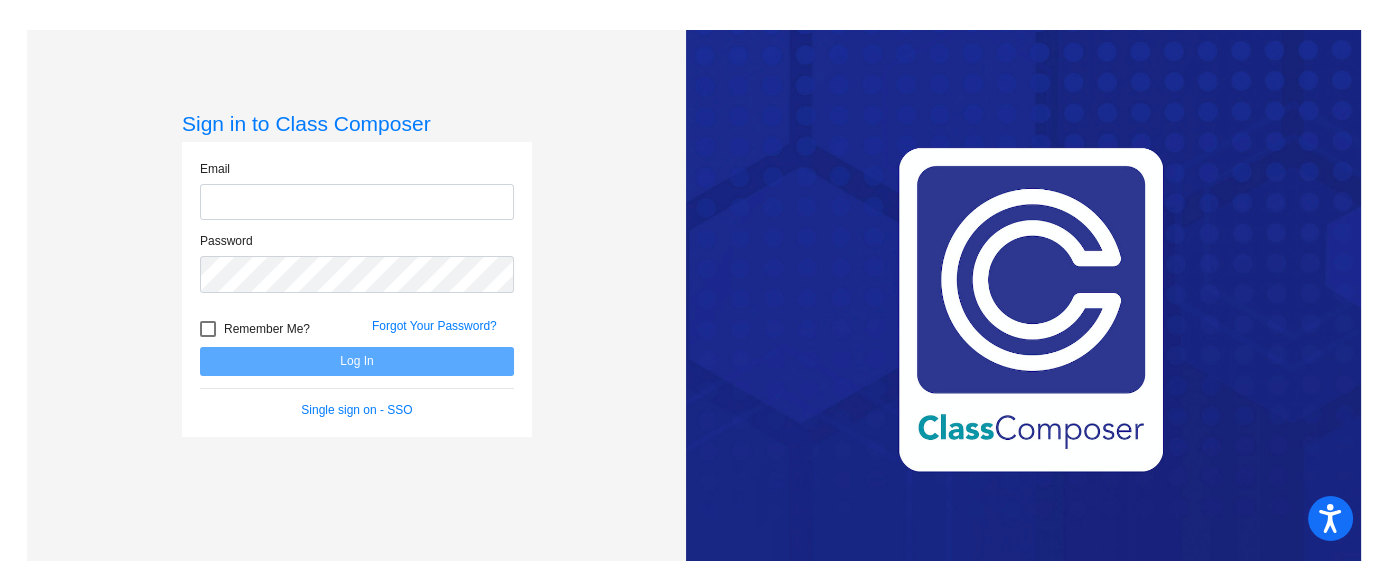 type on "[EMAIL]" 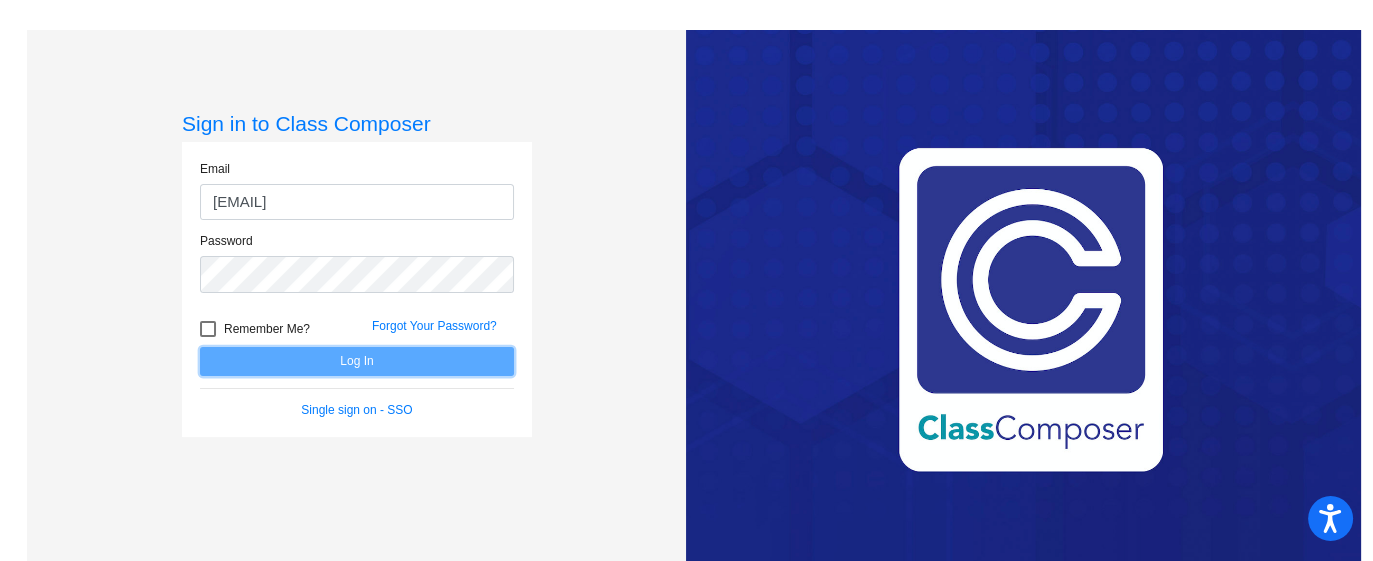 click on "Log In" 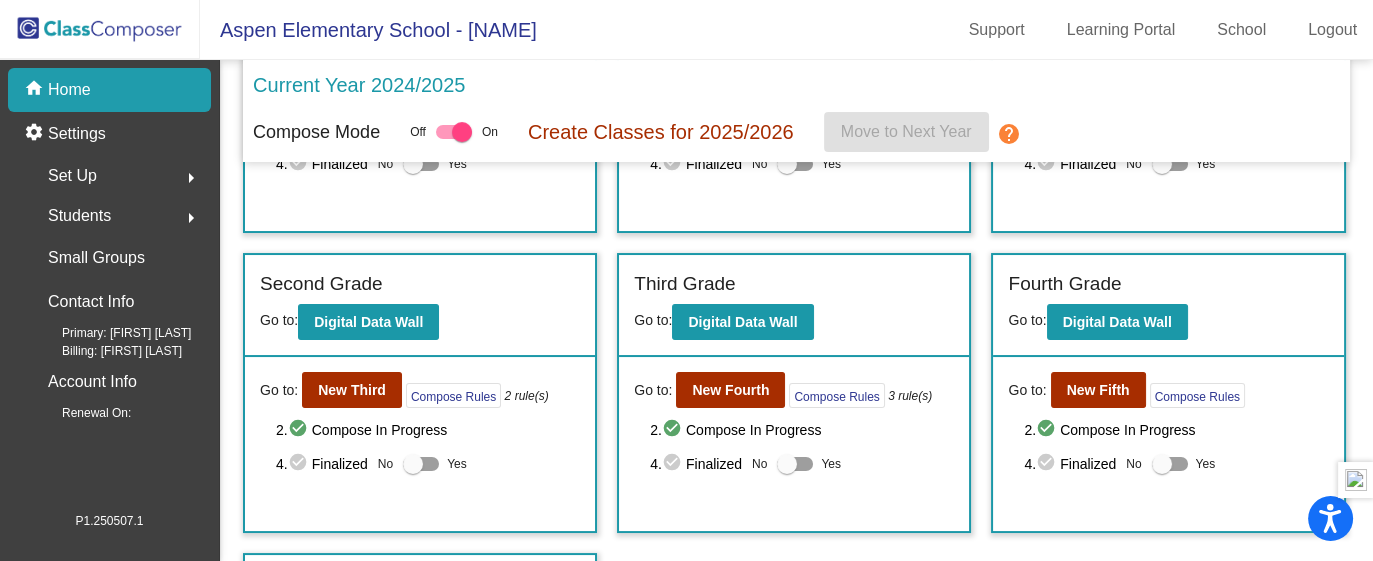scroll, scrollTop: 225, scrollLeft: 0, axis: vertical 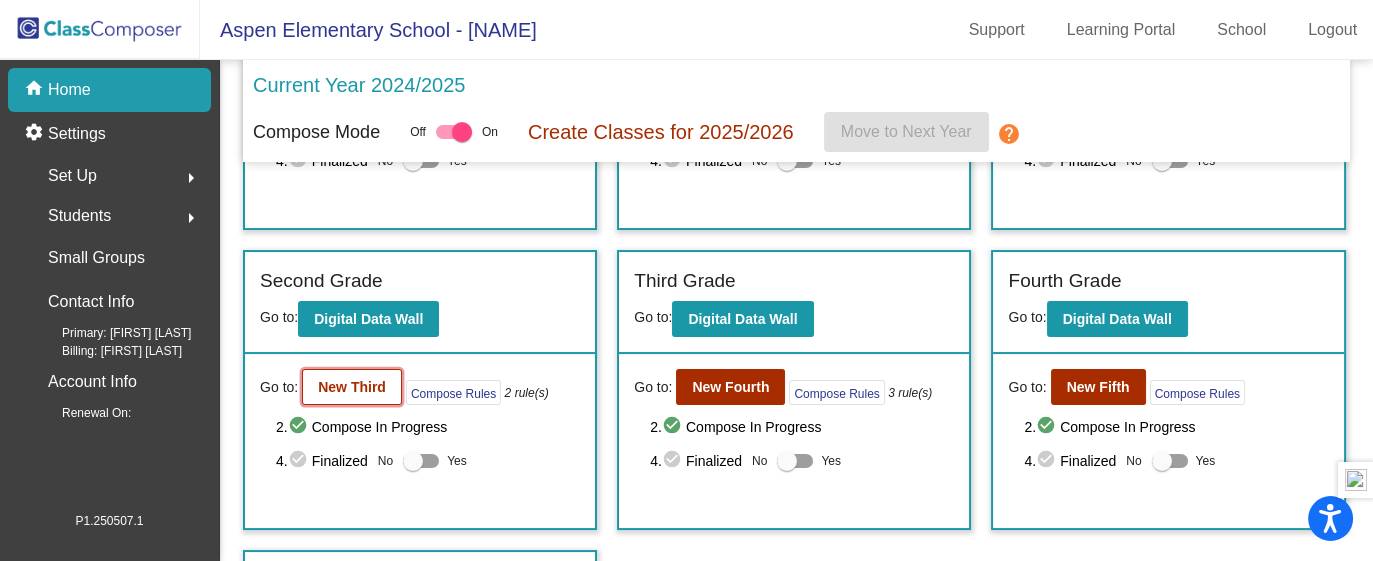 click on "New Third" 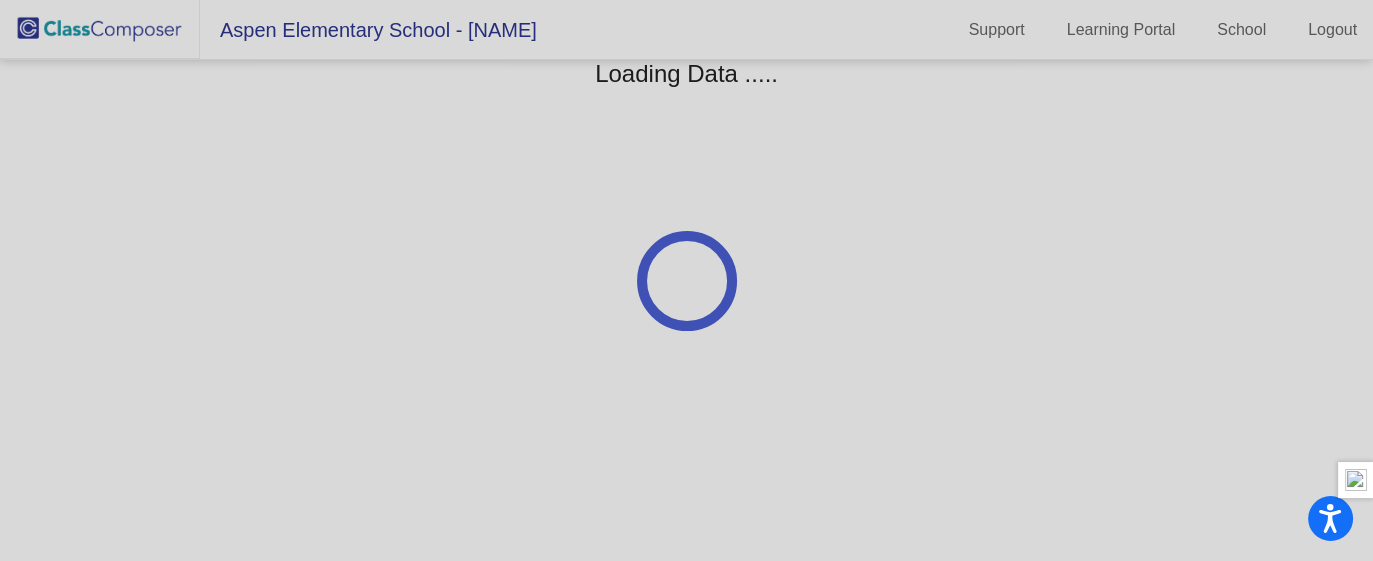 scroll, scrollTop: 0, scrollLeft: 0, axis: both 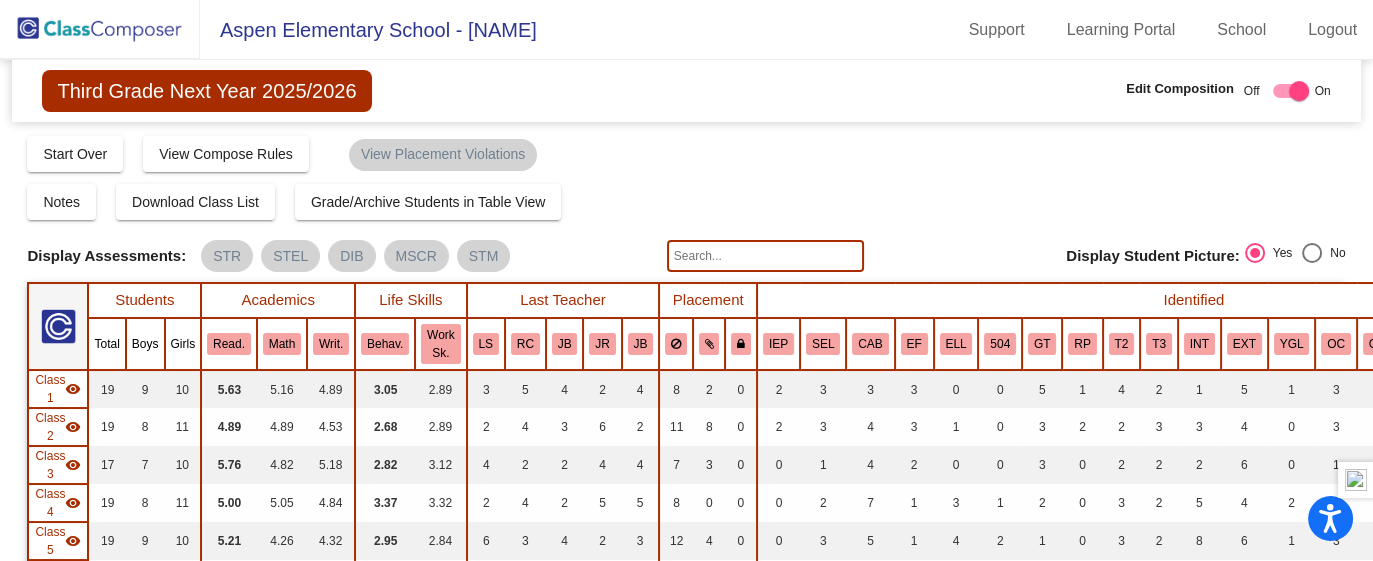 click on "Notes Download Class List Import Students Grade/Archive Students in Table View New Small Group Saved Small Group" 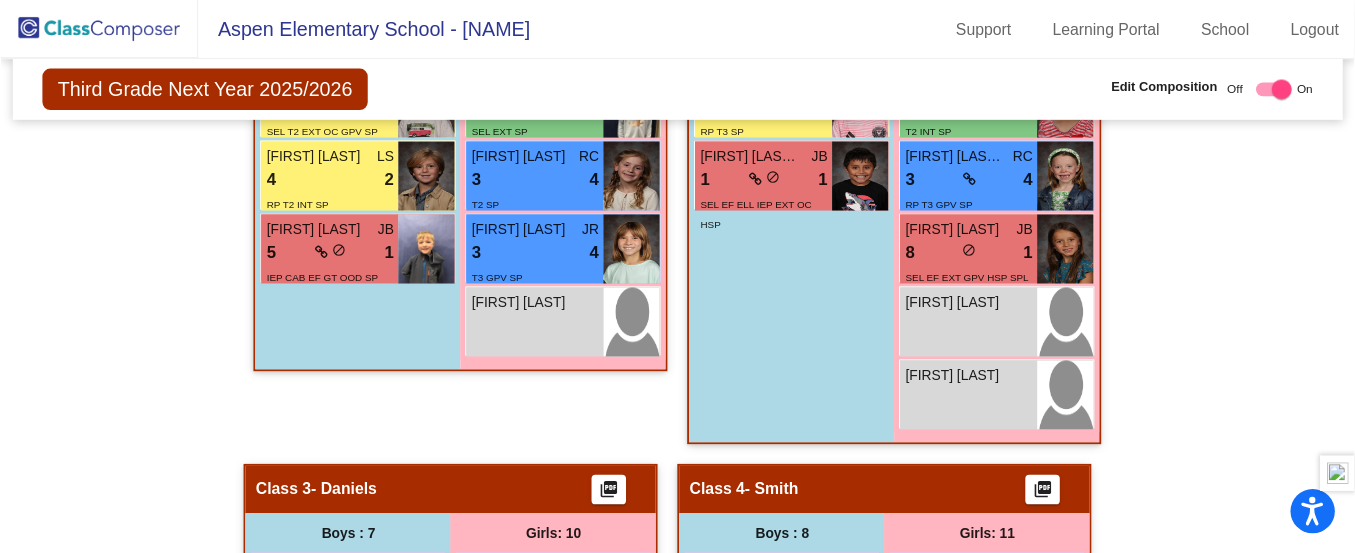 scroll, scrollTop: 1250, scrollLeft: 0, axis: vertical 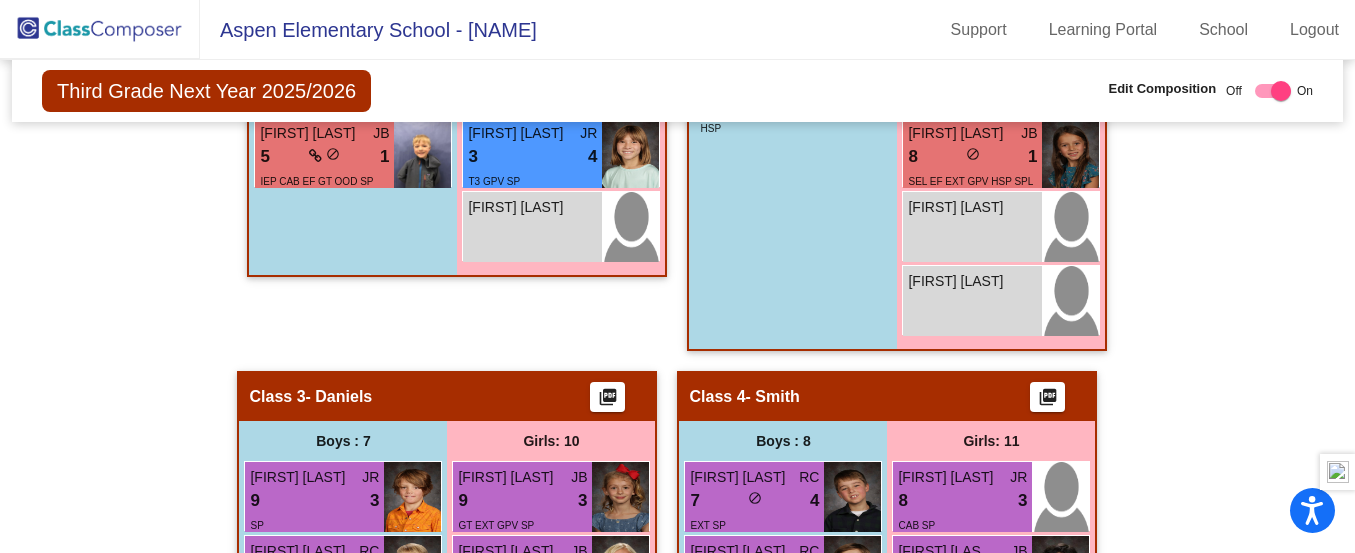 drag, startPoint x: 114, startPoint y: 197, endPoint x: 163, endPoint y: 156, distance: 63.89053 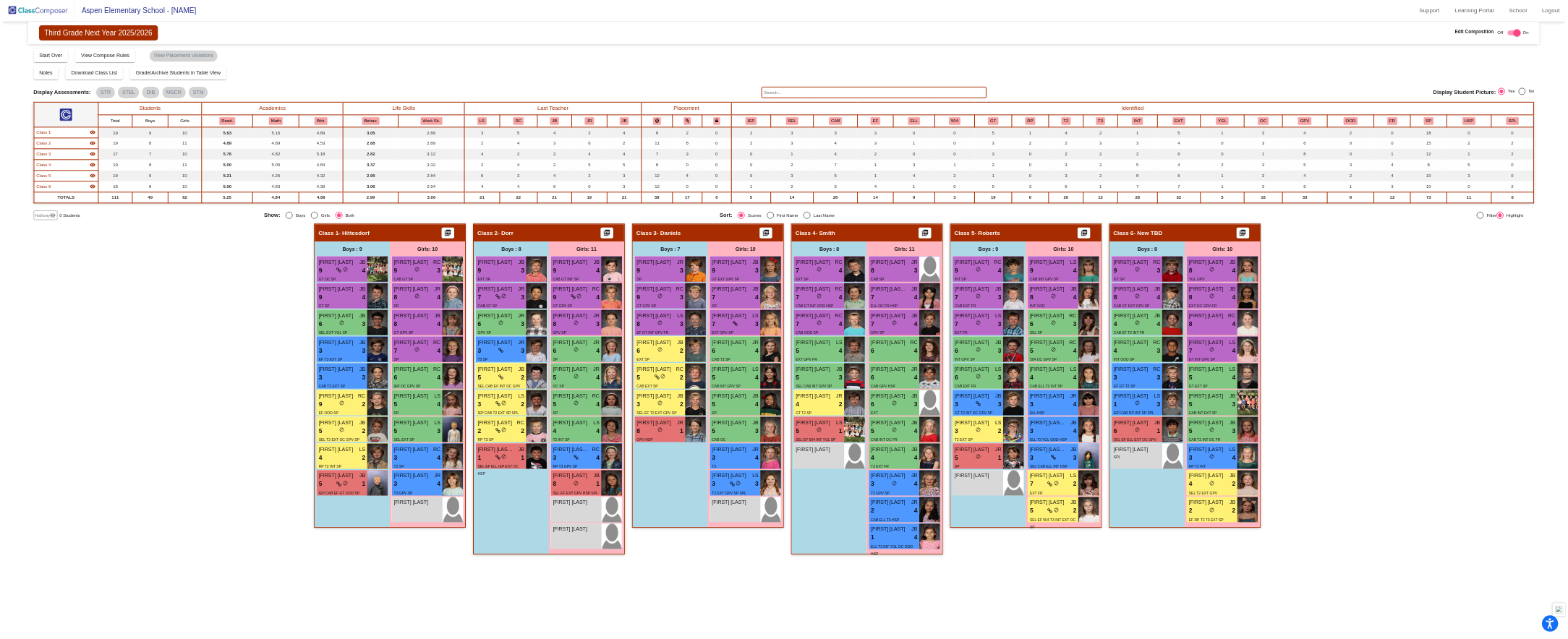 scroll, scrollTop: 0, scrollLeft: 0, axis: both 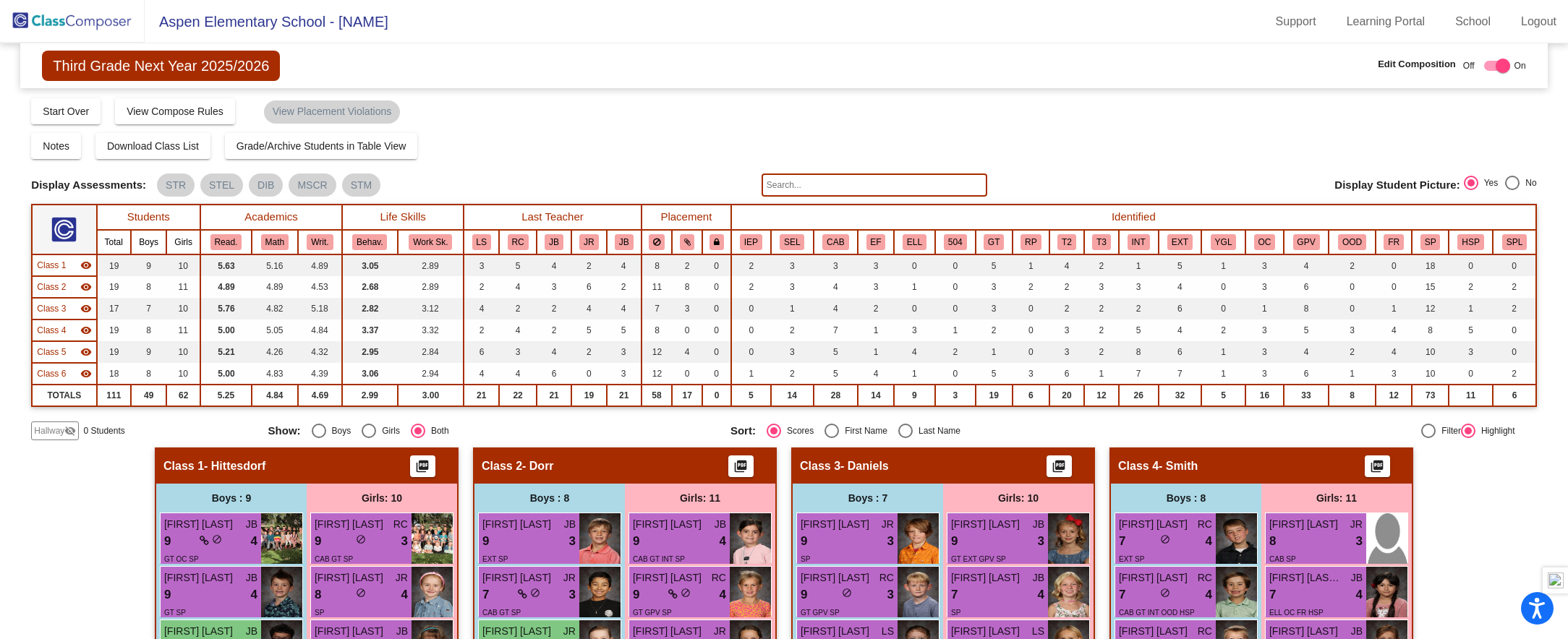 click on "Hallway - Hallway Class picture_as_pdf Add Student First Name Last Name Student Id (Recommended) Boy Girl Non Binary Add Close Boys : 9 [FIRST] [LAST] JB 9 lock do_not_disturb_alt 4 GT OC SP [FIRST] [LAST] JB 9 lock do_not_disturb_alt 4 GT SP [FIRST] [LAST] JB 6 lock do_not_disturb_alt 3 SEL EXT YGL SP [FIRST] [LAST] JB 3 lock do_not_disturb_alt 3 EF T3 EXT SP [FIRST] [LAST] JB 3 lock do_not_disturb_alt 3 CAB T2 EXT SP [FIRST] [LAST] RC 9 lock do_not_disturb_alt 2 EF OOD SP [FIRST] [LAST] JB 5 lock do_not_disturb_alt 2 SEL T2 EXT OC GPV SP [FIRST] [LAST] LS 4 lock do_not_disturb_alt 2 RP T2 INT SP [FIRST] [LAST] JB 5 lock do_not_disturb_alt 1 IEP CAB EF GT OOD SP Girls: 10 [FIRST] [LAST] RC 9 lock do_not_disturb_alt 3 CAB GT SP [FIRST] [LAST] JR 8 lock do_not_disturb_alt 4 SP [FIRST] [LAST] JB 8 lock 4 RC 7 4" 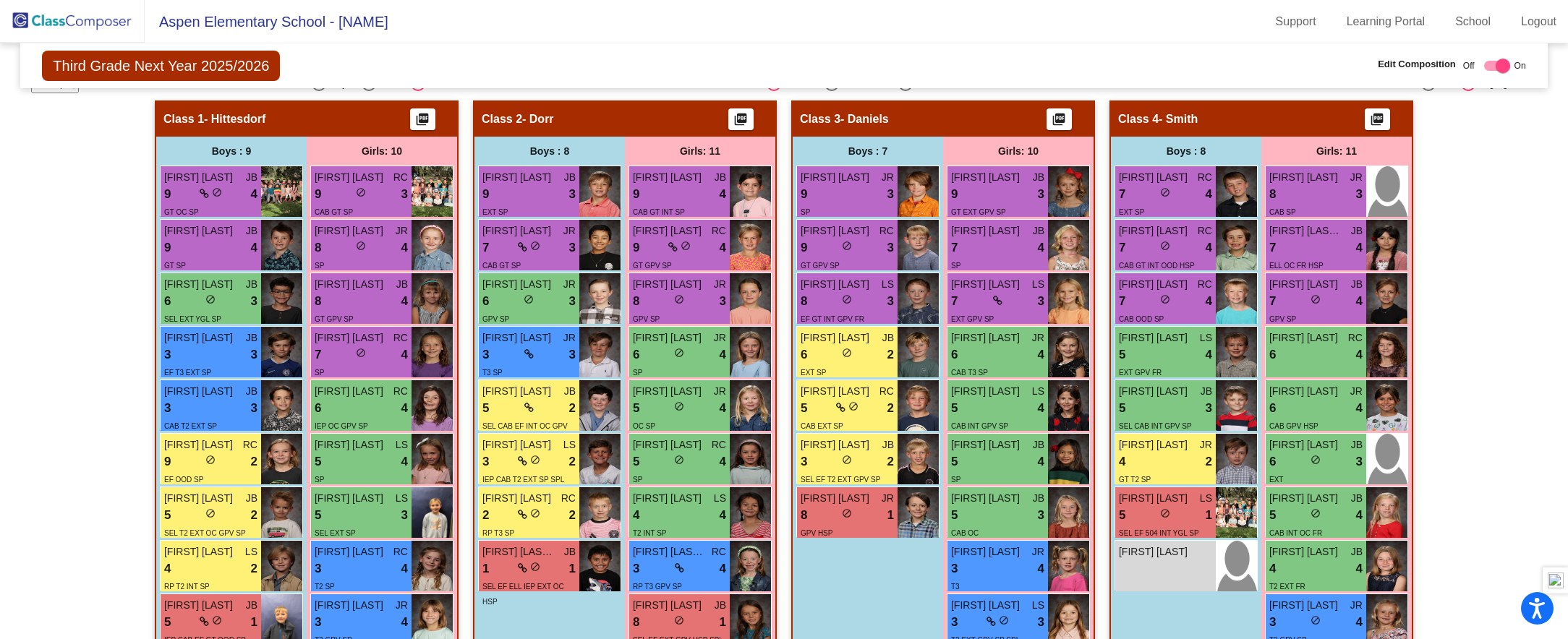 scroll, scrollTop: 405, scrollLeft: 0, axis: vertical 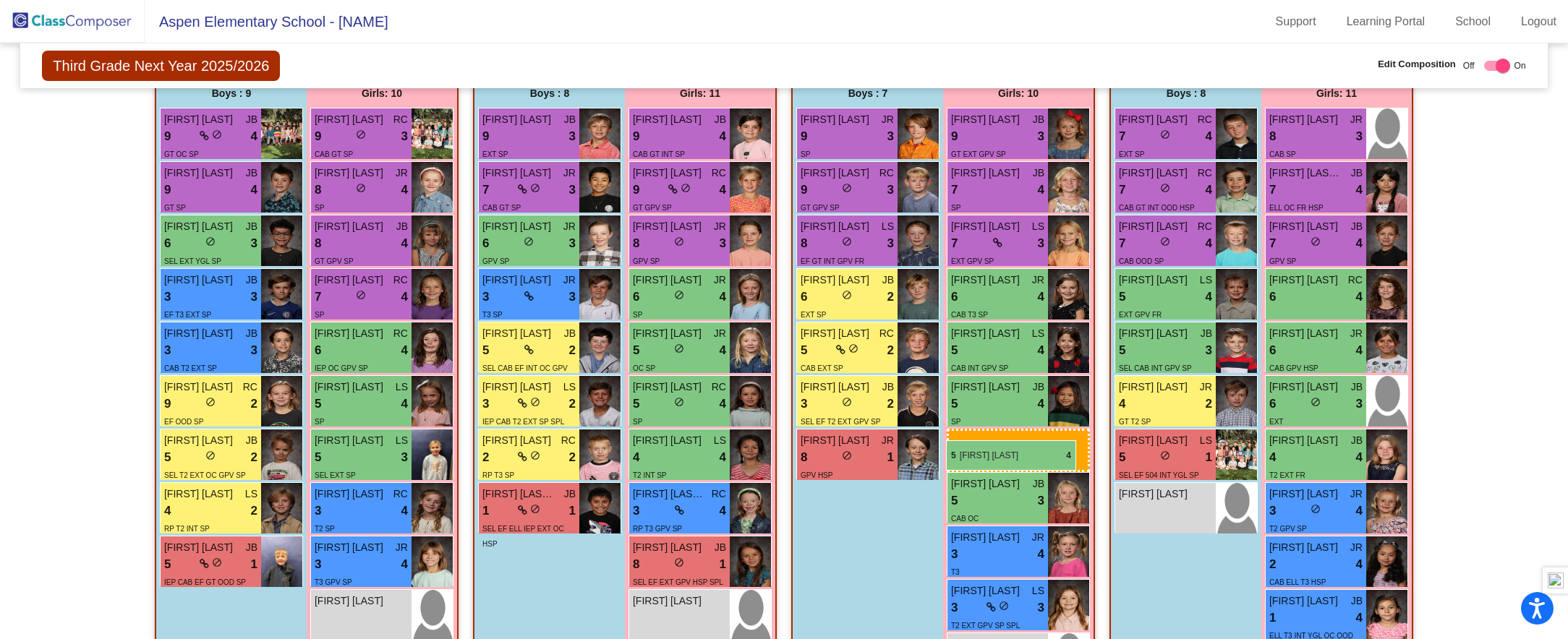 drag, startPoint x: 1337, startPoint y: 453, endPoint x: 946, endPoint y: 440, distance: 391.2161 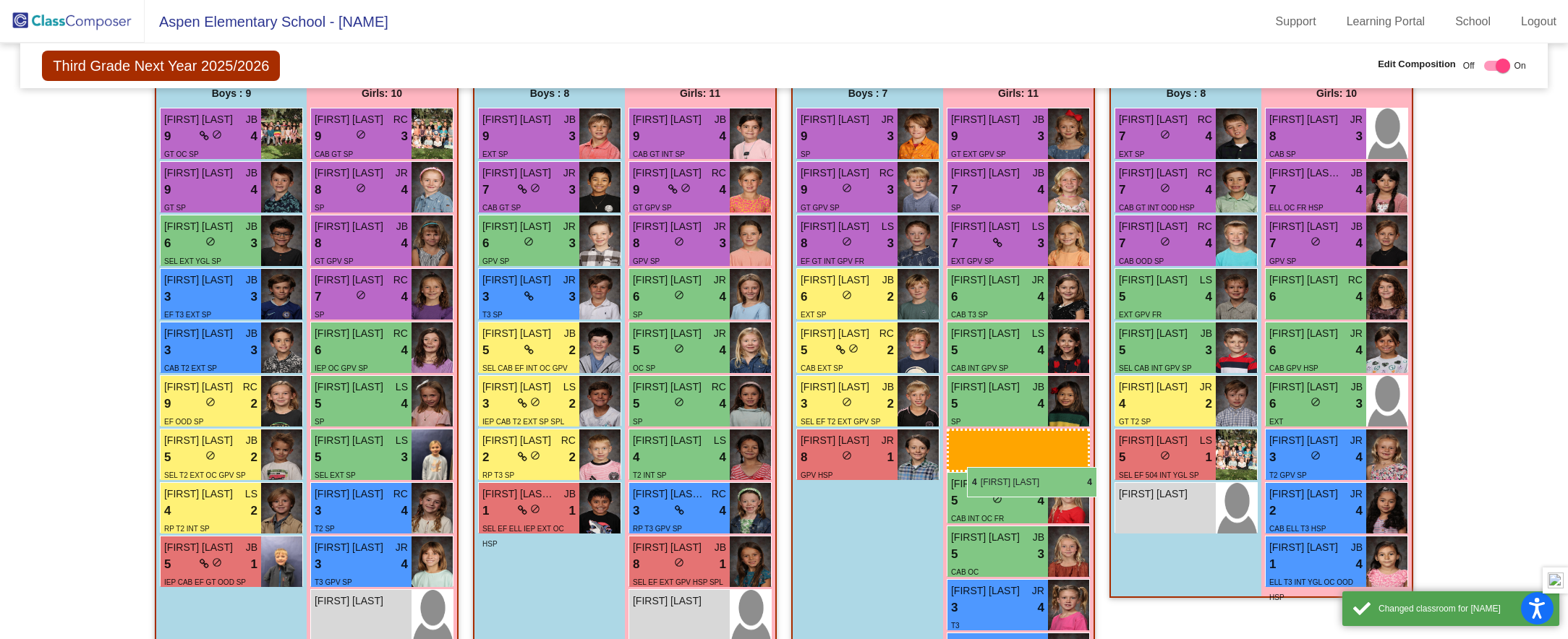 drag, startPoint x: 1320, startPoint y: 447, endPoint x: 967, endPoint y: 467, distance: 353.56612 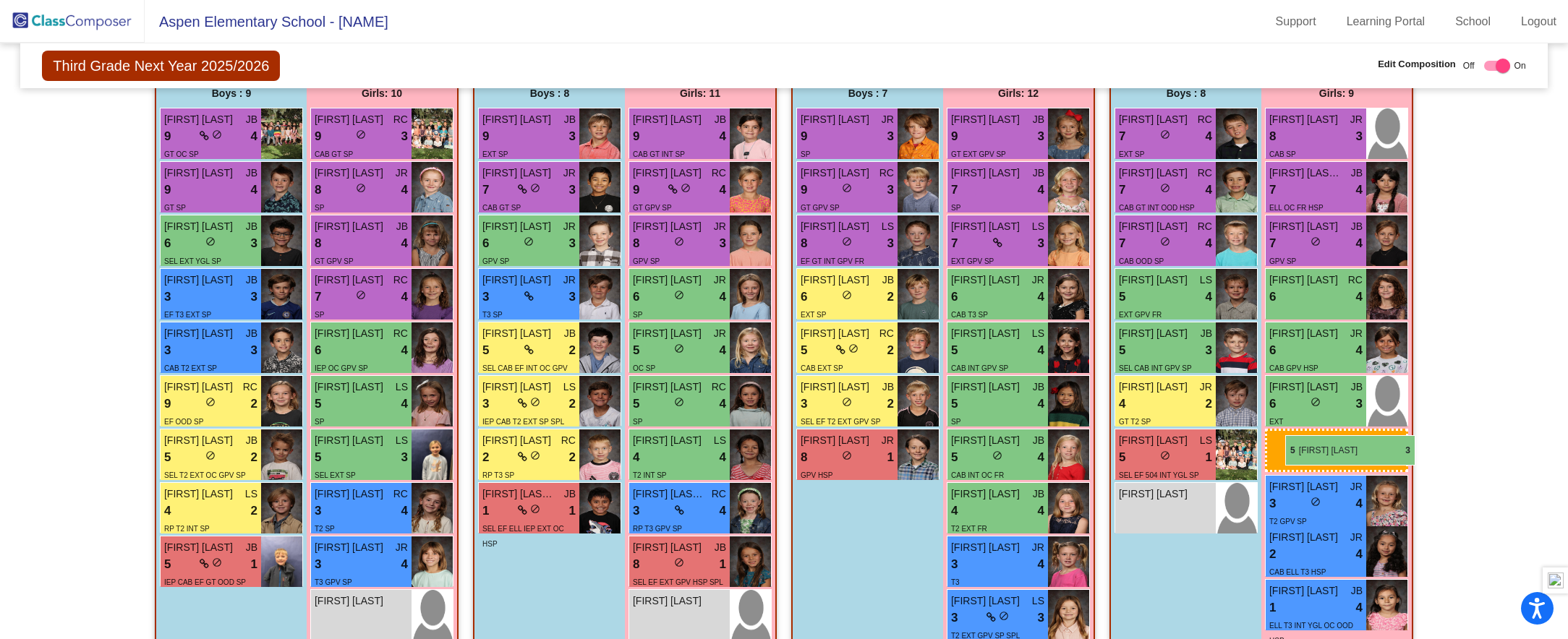 drag, startPoint x: 987, startPoint y: 504, endPoint x: 1285, endPoint y: 435, distance: 305.884 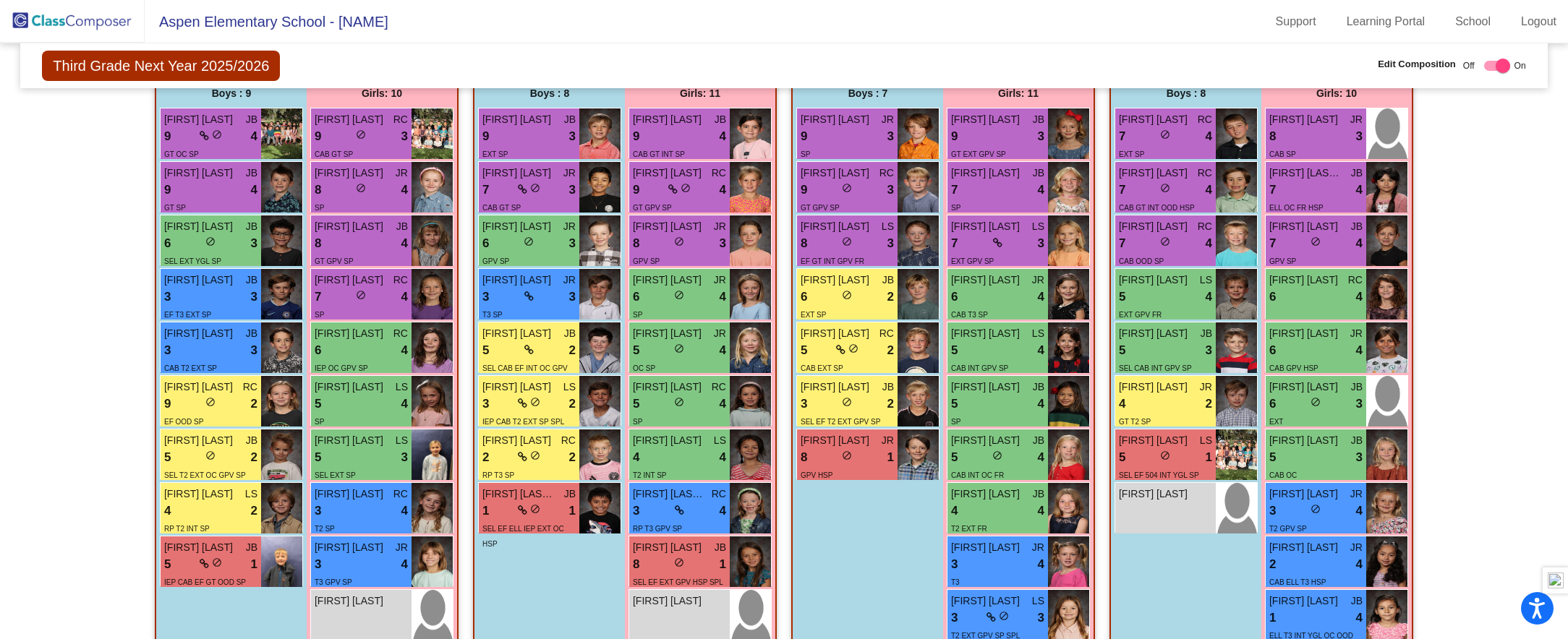 click on "Boys : 8 [FIRST] [LAST] RC 7 lock do_not_disturb_alt 4 EXT SP [FIRST] [LAST] RC 7 lock do_not_disturb_alt 4 CAB GT INT OOD HSP [FIRST] [LAST] RC 7 lock do_not_disturb_alt 4 CAB OOD SP [FIRST] [LAST] LS 5 lock do_not_disturb_alt 4 EXT GPV FR [FIRST] [LAST] JB 5 lock do_not_disturb_alt 3 SEL CAB INT GPV SP [FIRST] [LAST] JR 4 lock do_not_disturb_alt 2 GT T2 SP [FIRST] [LAST] LS 5 lock do_not_disturb_alt 1 SEL EF 504 INT YGL SP [FIRST] [LAST] lock do_not_disturb_alt" at bounding box center [0, 0] 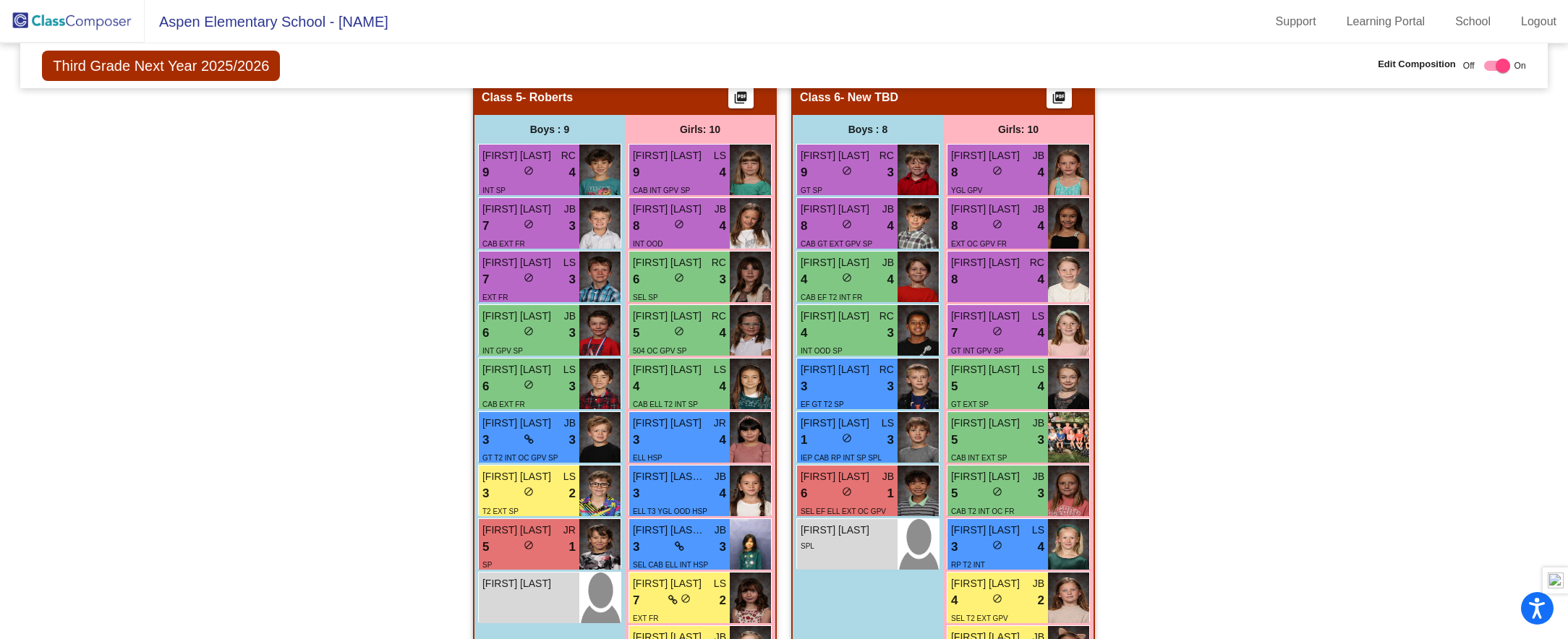 scroll, scrollTop: 1103, scrollLeft: 0, axis: vertical 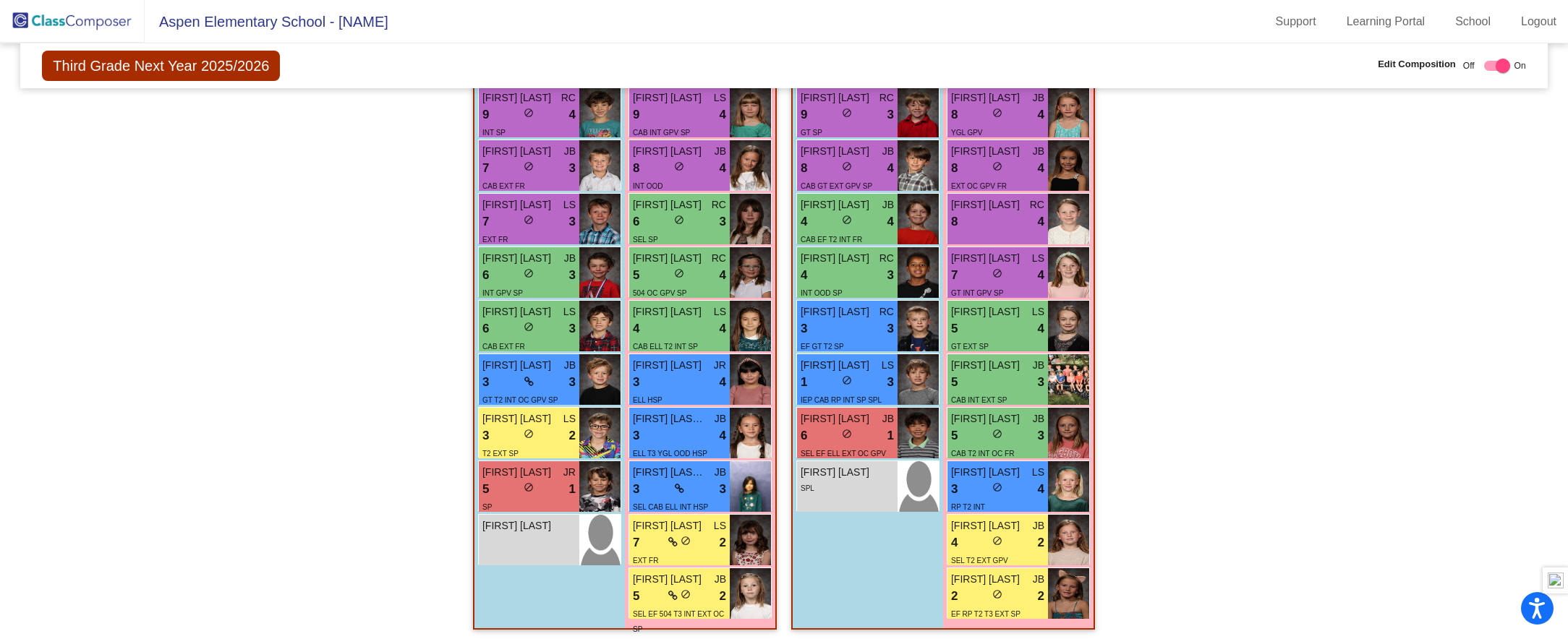 click on "Hallway - Hallway Class picture_as_pdf Add Student First Name Last Name Student Id (Recommended) Boy Girl Non Binary Add Close Boys : 9 [FIRST] [LAST] JB 9 lock do_not_disturb_alt 4 GT OC SP [FIRST] [LAST] JB 9 lock do_not_disturb_alt 4 GT SP [FIRST] [LAST] JB 6 lock do_not_disturb_alt 3 SEL EXT YGL SP [FIRST] [LAST] JB 3 lock do_not_disturb_alt 3 EF T3 EXT SP [FIRST] [LAST] JB 3 lock do_not_disturb_alt 3 CAB T2 EXT SP [FIRST] [LAST] RC 9 lock do_not_disturb_alt 2 EF OOD SP [FIRST] [LAST] JB 5 lock do_not_disturb_alt 2 SEL T2 EXT OC GPV SP [FIRST] [LAST] LS 4 lock do_not_disturb_alt 2 RP T2 INT SP [FIRST] [LAST] JB 5 lock do_not_disturb_alt 1 IEP CAB EF GT OOD SP Girls: 10 [FIRST] [LAST] RC 9 lock do_not_disturb_alt 3 CAB GT SP [FIRST] [LAST] JR 8 lock do_not_disturb_alt 4 SP [FIRST] [LAST] JB 8 lock 4 RC 7 4" 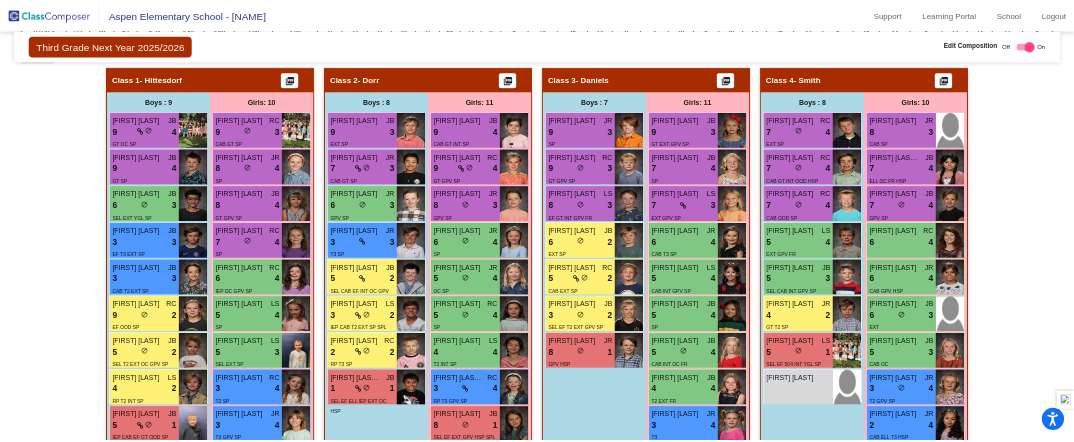 scroll, scrollTop: 566, scrollLeft: 0, axis: vertical 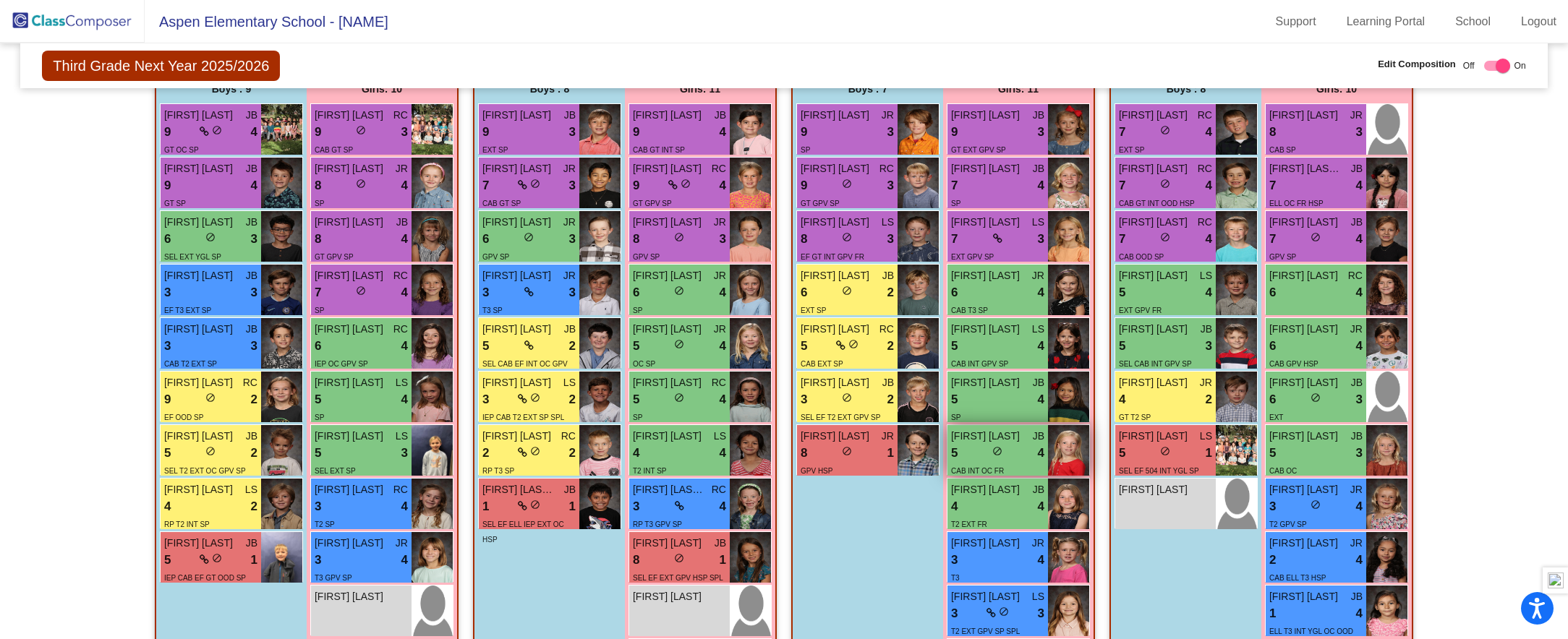 click on "lock do_not_disturb_alt" at bounding box center (997, 453) 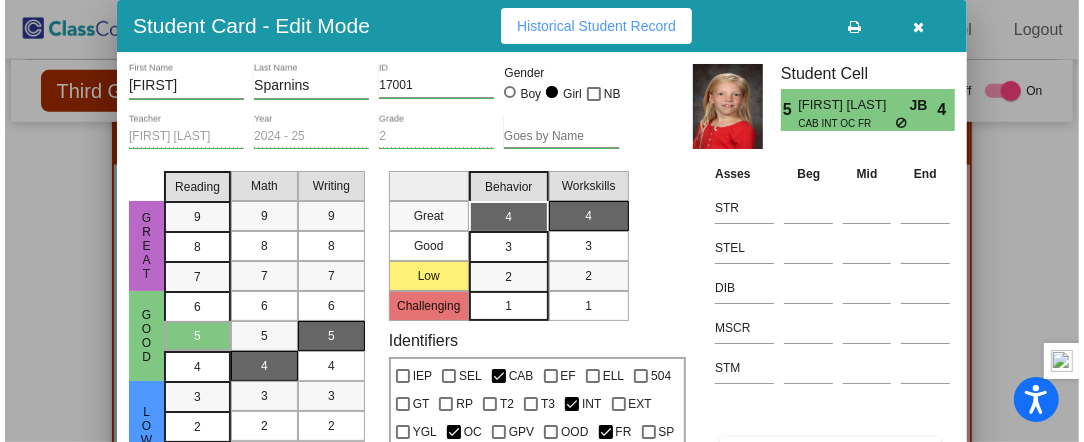 scroll, scrollTop: 570, scrollLeft: 0, axis: vertical 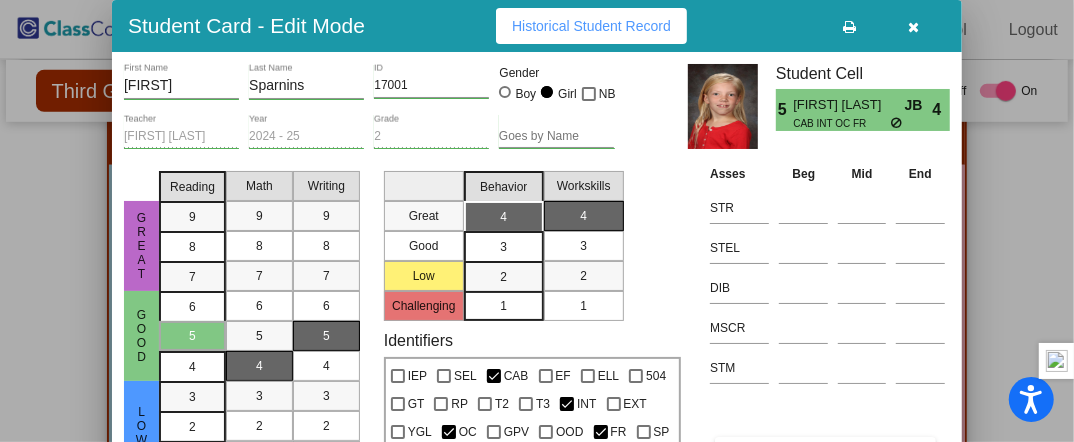 click at bounding box center [914, 27] 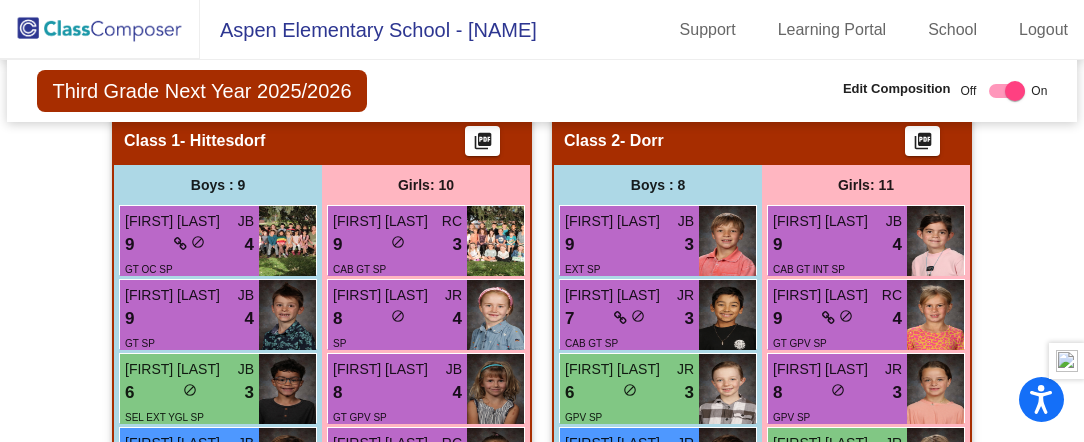 scroll, scrollTop: 530, scrollLeft: 0, axis: vertical 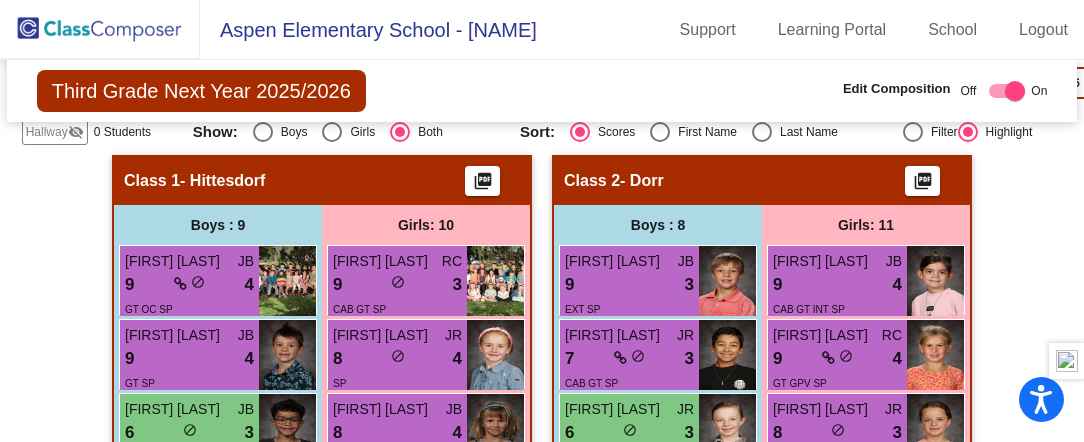click on "Hallway - Hallway Class picture_as_pdf Add Student First Name Last Name Student Id (Recommended) Boy Girl Non Binary Add Close Boys : 9 [FIRST] [LAST] JB 9 lock do_not_disturb_alt 4 GT OC SP [FIRST] [LAST] JB 9 lock do_not_disturb_alt 4 GT SP [FIRST] [LAST] JB 6 lock do_not_disturb_alt 3 SEL EXT YGL SP [FIRST] [LAST] JB 3 lock do_not_disturb_alt 3 EF T3 EXT SP [FIRST] [LAST] JB 3 lock do_not_disturb_alt 3 CAB T2 EXT SP [FIRST] [LAST] RC 9 lock do_not_disturb_alt 2 EF OOD SP [FIRST] [LAST] JB 5 lock do_not_disturb_alt 2 SEL T2 EXT OC GPV SP [FIRST] [LAST] LS 4 lock do_not_disturb_alt 2 RP T2 INT SP [FIRST] [LAST] JB 5 lock do_not_disturb_alt 1 IEP CAB EF GT OOD SP Girls: 10 [FIRST] [LAST] RC 9 lock do_not_disturb_alt 3 CAB GT SP [FIRST] [LAST] JR 8 lock do_not_disturb_alt 4 SP [FIRST] [LAST] JB 8 lock 4 RC 7 4" 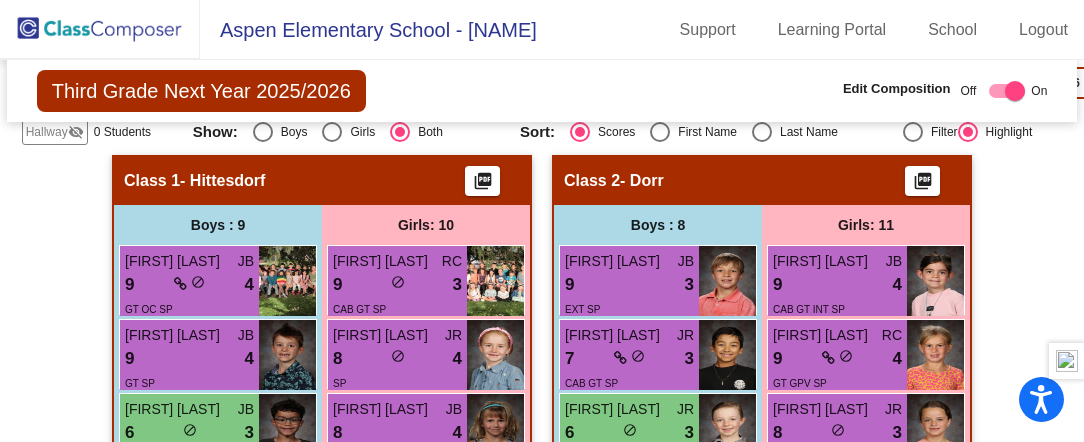 click on "Third Grade Next Year 2025/2026  Edit Composition Off   On  Incoming   Digital Data Wall" 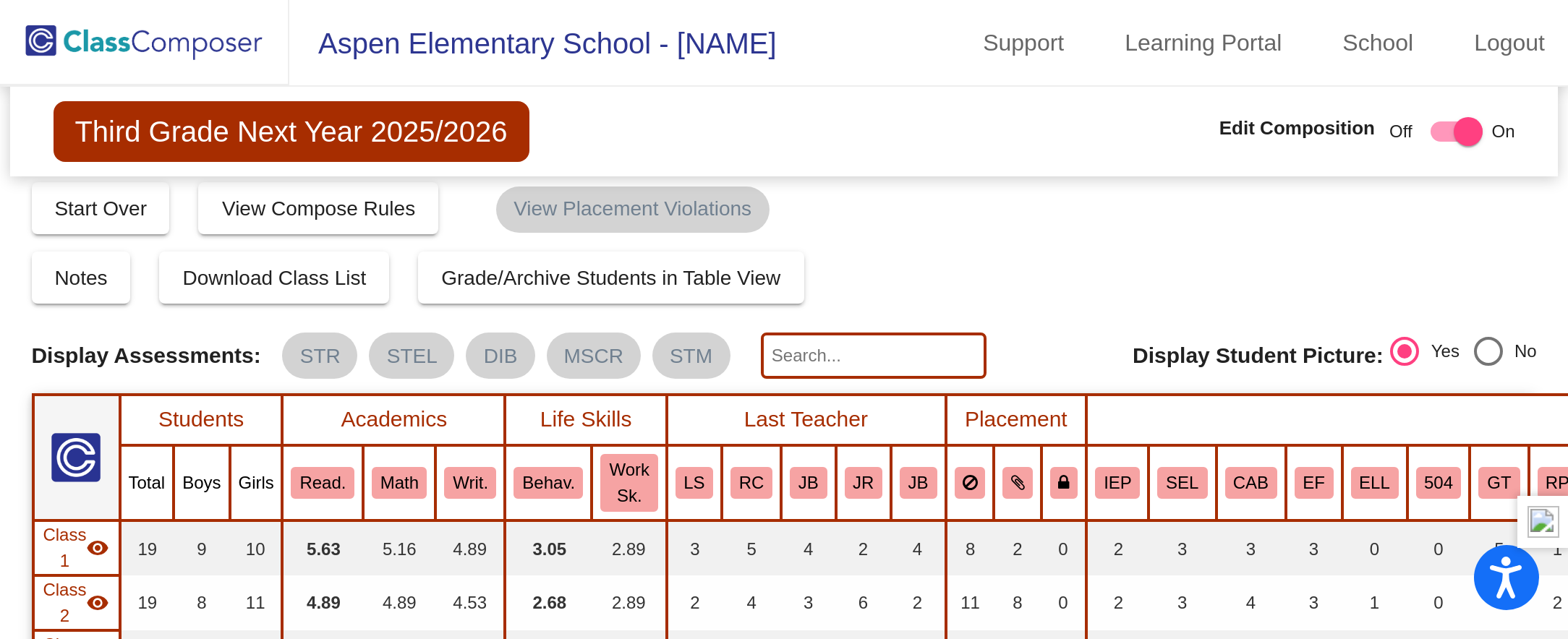 scroll, scrollTop: 0, scrollLeft: 0, axis: both 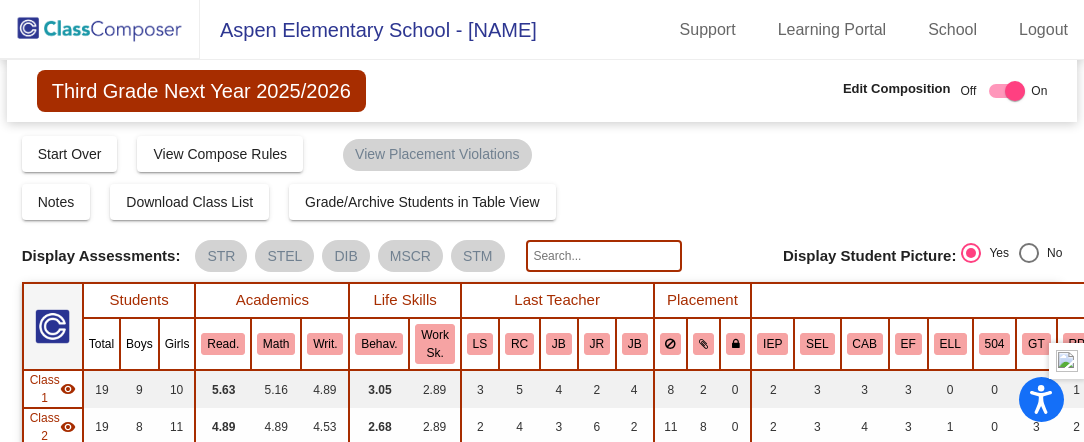 click 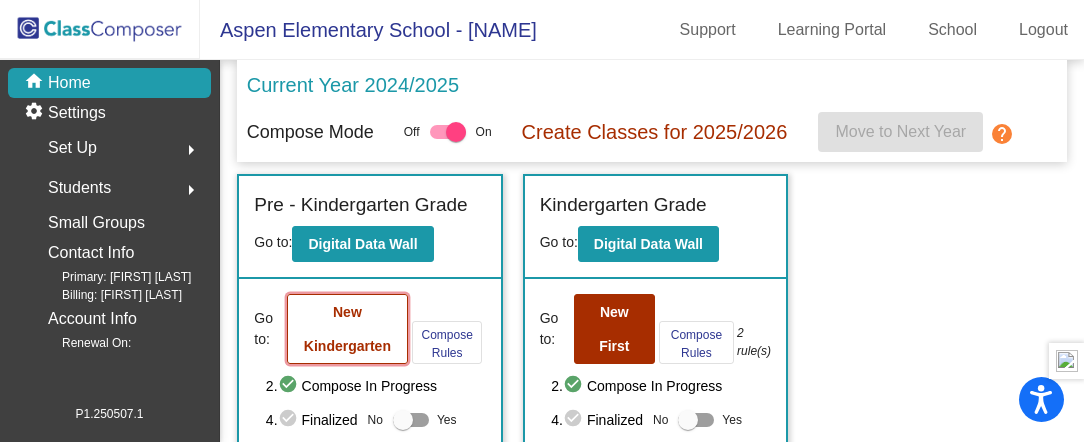 click on "New Kindergarten" 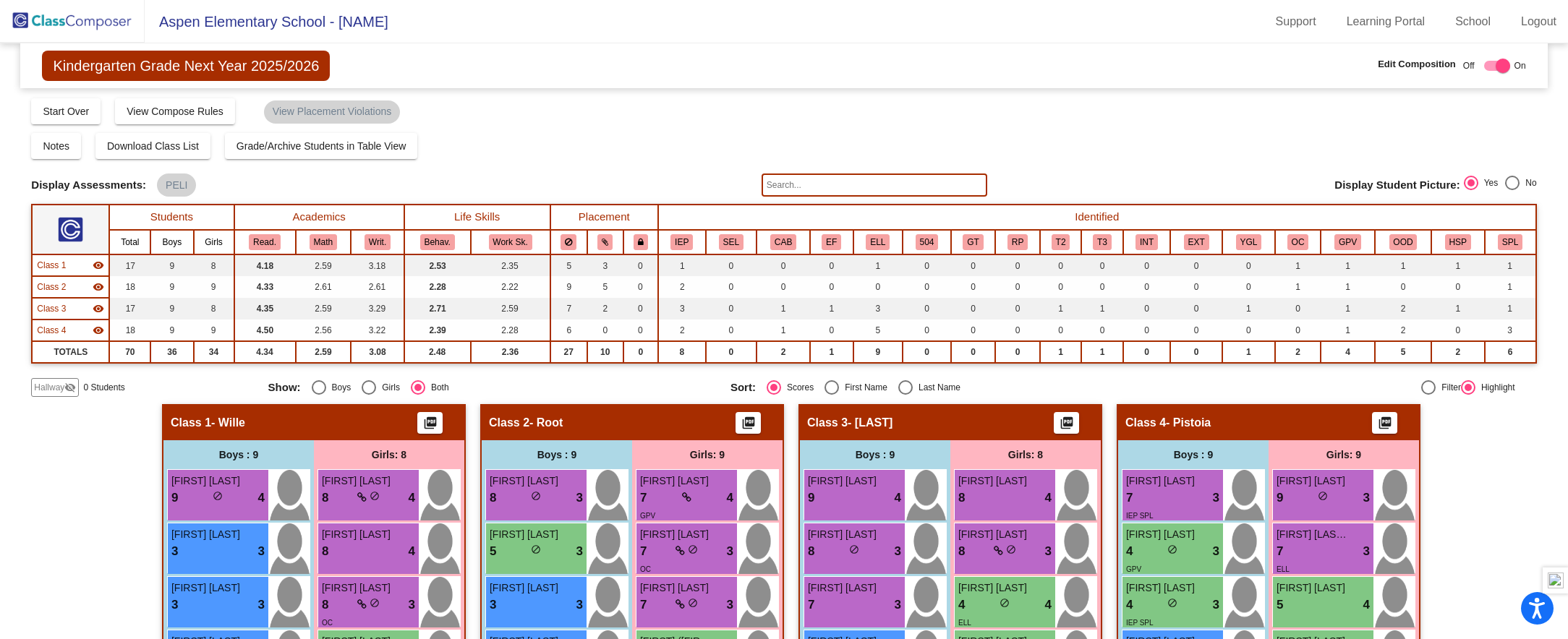 click on "Hallway - Hallway Class picture_as_pdf Add Student First Name Last Name Student Id (Recommended) Boy Girl Non Binary Add Close Boys : 0 No Students Girls: 0 No Students Class 1 - Wille picture_as_pdf Add Student First Name Last Name Student Id (Recommended) Boy Girl Non Binary Add Close Boys : 9 [FIRST] [LAST] 9 lock do_not_disturb_alt 4 [FIRST] [LAST] 3 lock do_not_disturb_alt 3 [FIRST] [LAST] 3 lock do_not_disturb_alt 3 [FIRST] [LAST] 3 lock do_not_disturb_alt 3 [FIRST] [LAST] 1 lock do_not_disturb_alt 3 GPV [FIRST] [LAST] 5 lock do_not_disturb_alt 2 [FIRST] [LAST] 3 lock do_not_disturb_alt 2 IEP OOD SPL [FIRST] [LAST] 5 lock do_not_disturb_alt 1 [FIRST] [LAST] lock do_not_disturb_alt Girls: 8 [FIRST] [LAST] 8 lock do_not_disturb_alt 4 [FIRST] [LAST] 8 lock do_not_disturb_alt 4 [FIRST] [LAST] 8 lock do_not_disturb_alt 3 OC [FIRST] [LAST] 5 lock do_not_disturb_alt 3 [FIRST] [LAST] 3 lock do_not_disturb_alt 3 ELL HSP [FIRST] [LAST] 3 lock do_not_disturb_alt 3 4 lock 2" 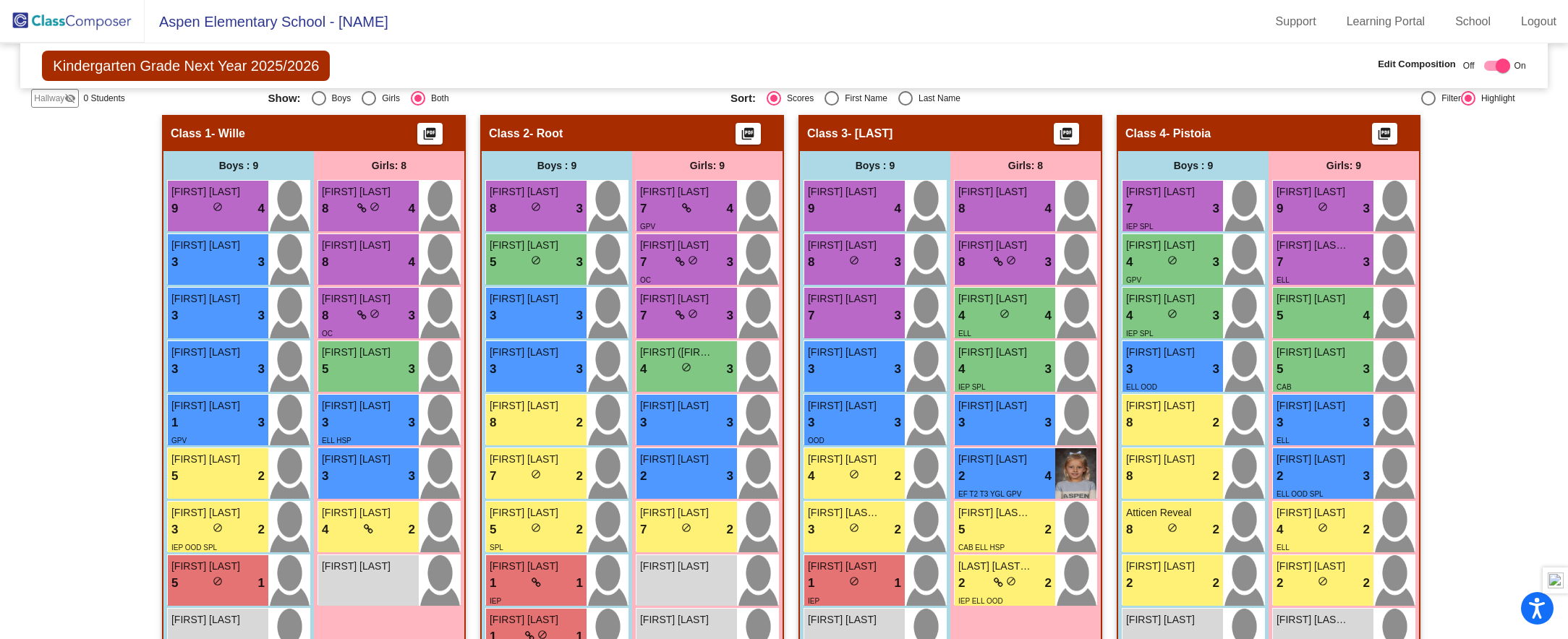 scroll, scrollTop: 331, scrollLeft: 0, axis: vertical 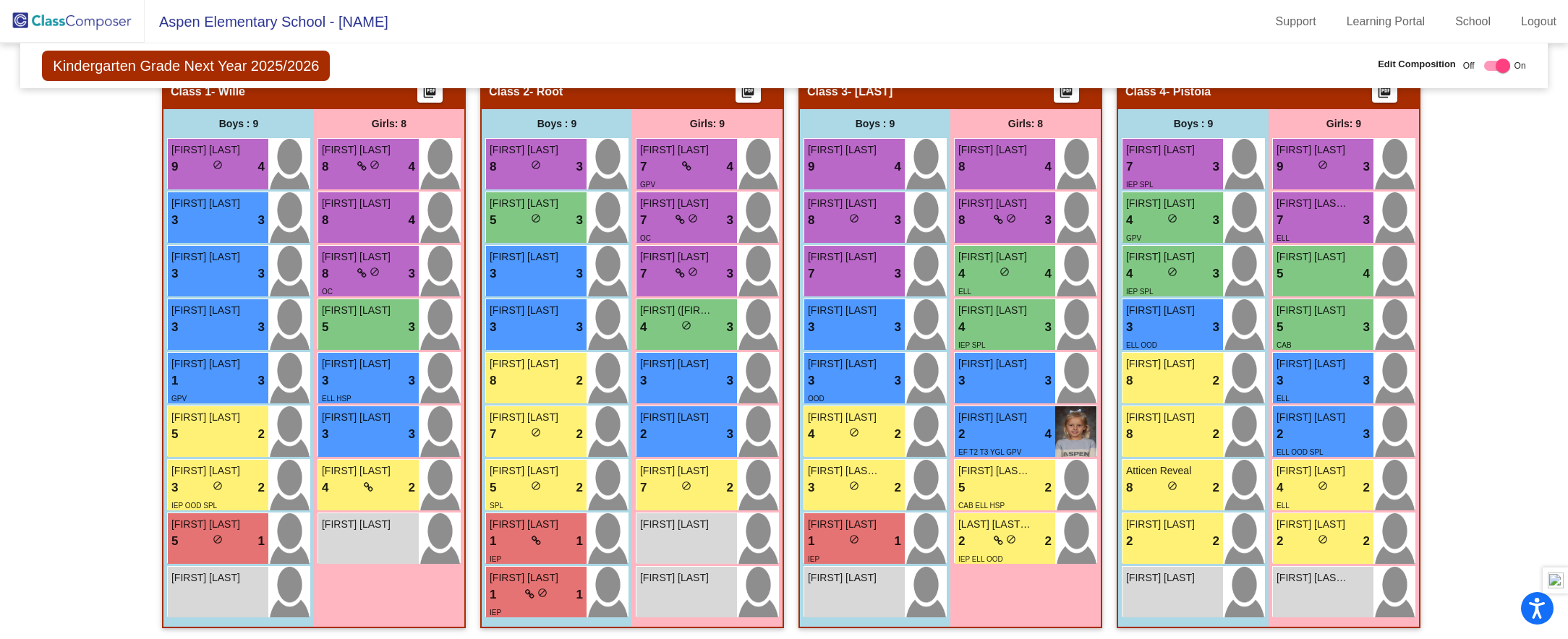 click on "Hallway - Hallway Class picture_as_pdf Add Student First Name Last Name Student Id (Recommended) Boy Girl Non Binary Add Close Boys : 0 No Students Girls: 0 No Students Class 1 - Wille picture_as_pdf Add Student First Name Last Name Student Id (Recommended) Boy Girl Non Binary Add Close Boys : 9 [FIRST] [LAST] 9 lock do_not_disturb_alt 4 [FIRST] [LAST] 3 lock do_not_disturb_alt 3 [FIRST] [LAST] 3 lock do_not_disturb_alt 3 [FIRST] [LAST] 3 lock do_not_disturb_alt 3 [FIRST] [LAST] 1 lock do_not_disturb_alt 3 GPV [FIRST] [LAST] 5 lock do_not_disturb_alt 2 [FIRST] [LAST] 3 lock do_not_disturb_alt 2 IEP OOD SPL [FIRST] [LAST] 5 lock do_not_disturb_alt 1 [FIRST] [LAST] lock do_not_disturb_alt Girls: 8 [FIRST] [LAST] 8 lock do_not_disturb_alt 4 [FIRST] [LAST] 8 lock do_not_disturb_alt 4 [FIRST] [LAST] 8 lock do_not_disturb_alt 3 OC [FIRST] [LAST] 5 lock do_not_disturb_alt 3 [FIRST] [LAST] 3 lock do_not_disturb_alt 3 ELL HSP [FIRST] [LAST] 3 lock do_not_disturb_alt 3 4 lock 2" 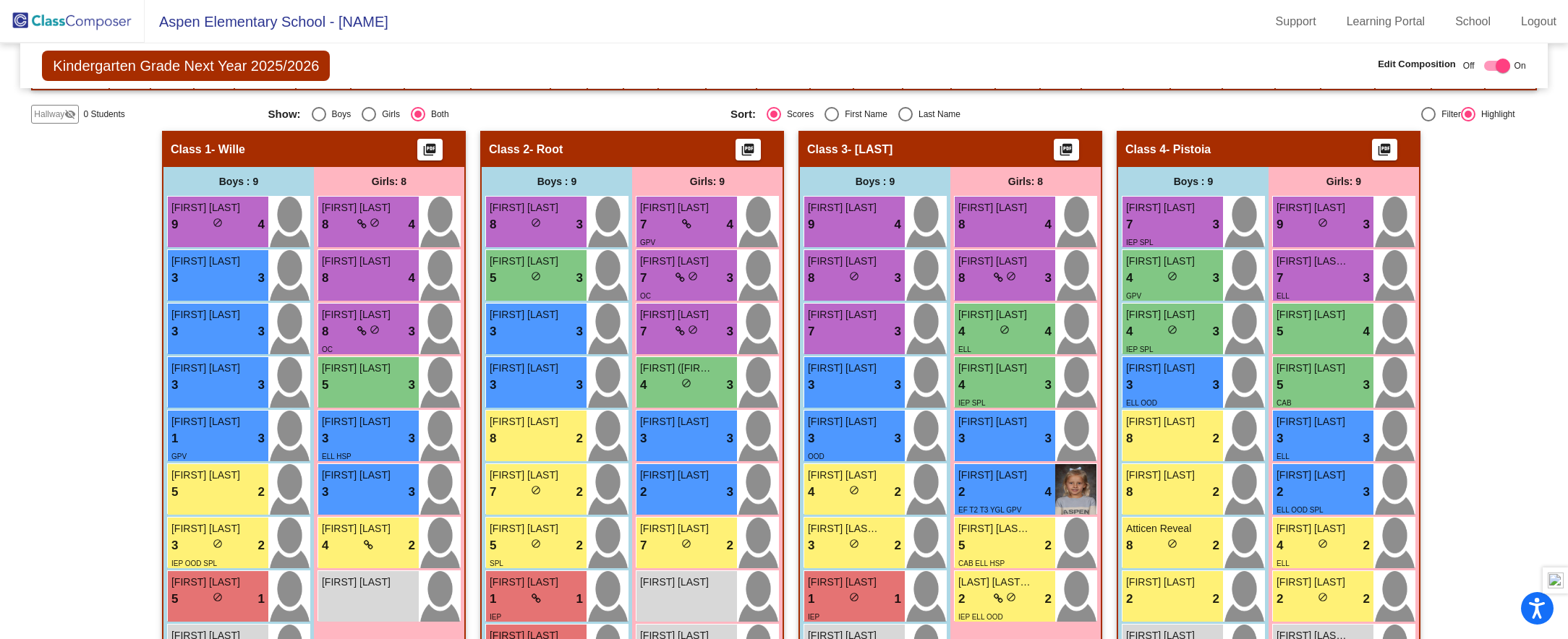 scroll, scrollTop: 331, scrollLeft: 0, axis: vertical 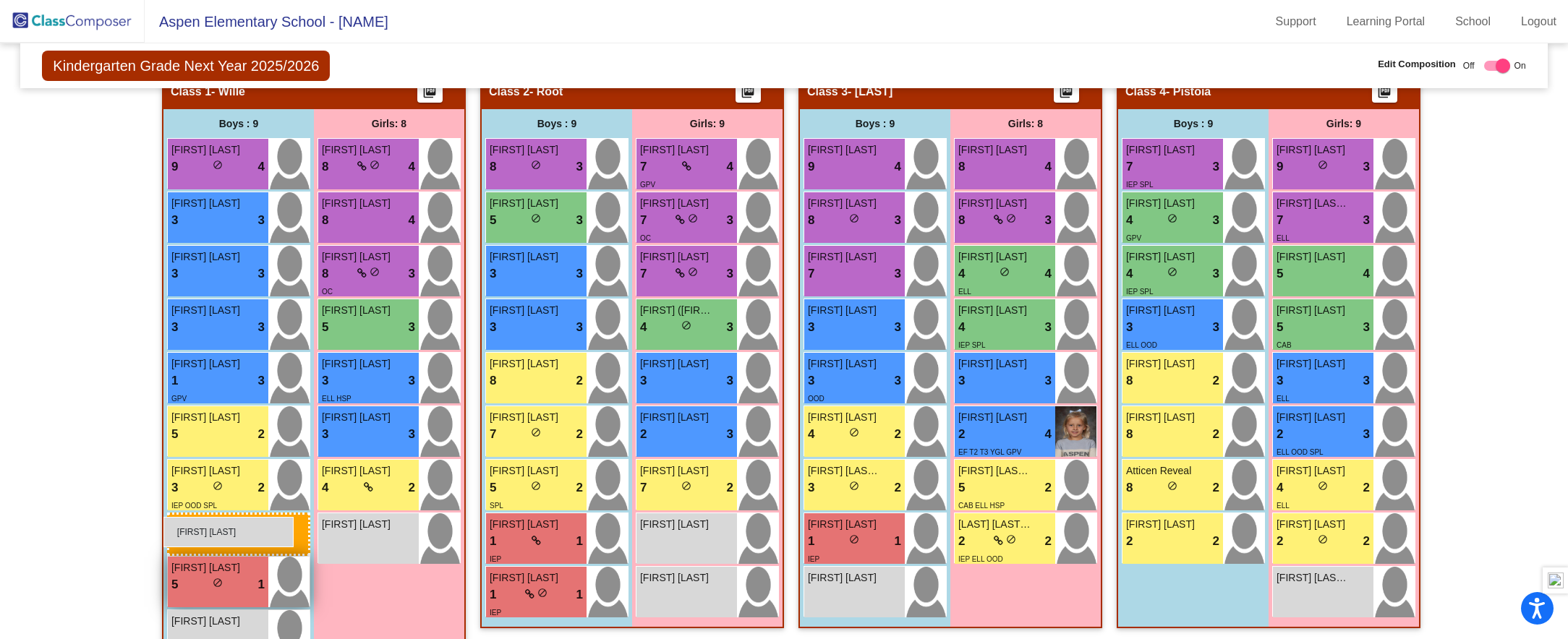 drag, startPoint x: 1151, startPoint y: 583, endPoint x: 163, endPoint y: 516, distance: 990.2692 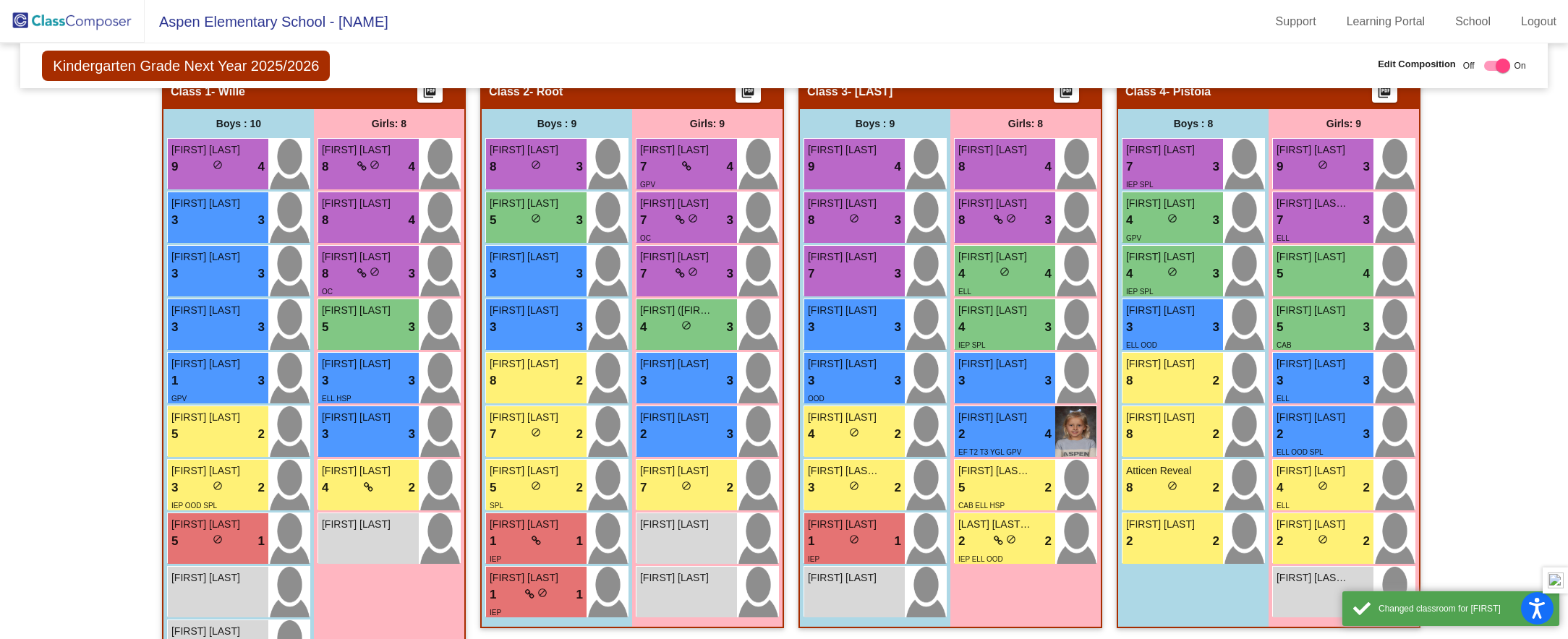 click on "Hallway - Hallway Class picture_as_pdf Add Student First Name Last Name Student Id (Recommended) Boy Girl Non Binary Add Close Boys : 0 No Students Girls: 0 No Students Class 1 - Wille picture_as_pdf Add Student First Name Last Name Student Id (Recommended) Boy Girl Non Binary Add Close Boys : 10 [FIRST] [LAST] 9 lock do_not_disturb_alt 4 [FIRST] [LAST] 3 lock do_not_disturb_alt 3 [FIRST] [LAST] 3 lock do_not_disturb_alt 3 [FIRST] [LAST] 3 lock do_not_disturb_alt 3 [FIRST] [LAST] 1 lock do_not_disturb_alt 3 GPV [FIRST] [LAST] 5 lock do_not_disturb_alt 2 [FIRST] [LAST] 3 lock do_not_disturb_alt 2 IEP OOD SPL [FIRST] [LAST] 5 lock do_not_disturb_alt 1 [FIRST] [LAST] lock do_not_disturb_alt Girls: 8 [FIRST] [LAST] 8 lock do_not_disturb_alt 4 [FIRST] [LAST] 8 lock do_not_disturb_alt 4 [FIRST] [LAST] 8 lock do_not_disturb_alt 3 OC [FIRST] [LAST] 5 lock do_not_disturb_alt 3 [FIRST] [LAST] 3 lock do_not_disturb_alt 3 ELL HSP [FIRST] [LAST] 3 lock do_not_disturb_alt 3 4 lock 2" 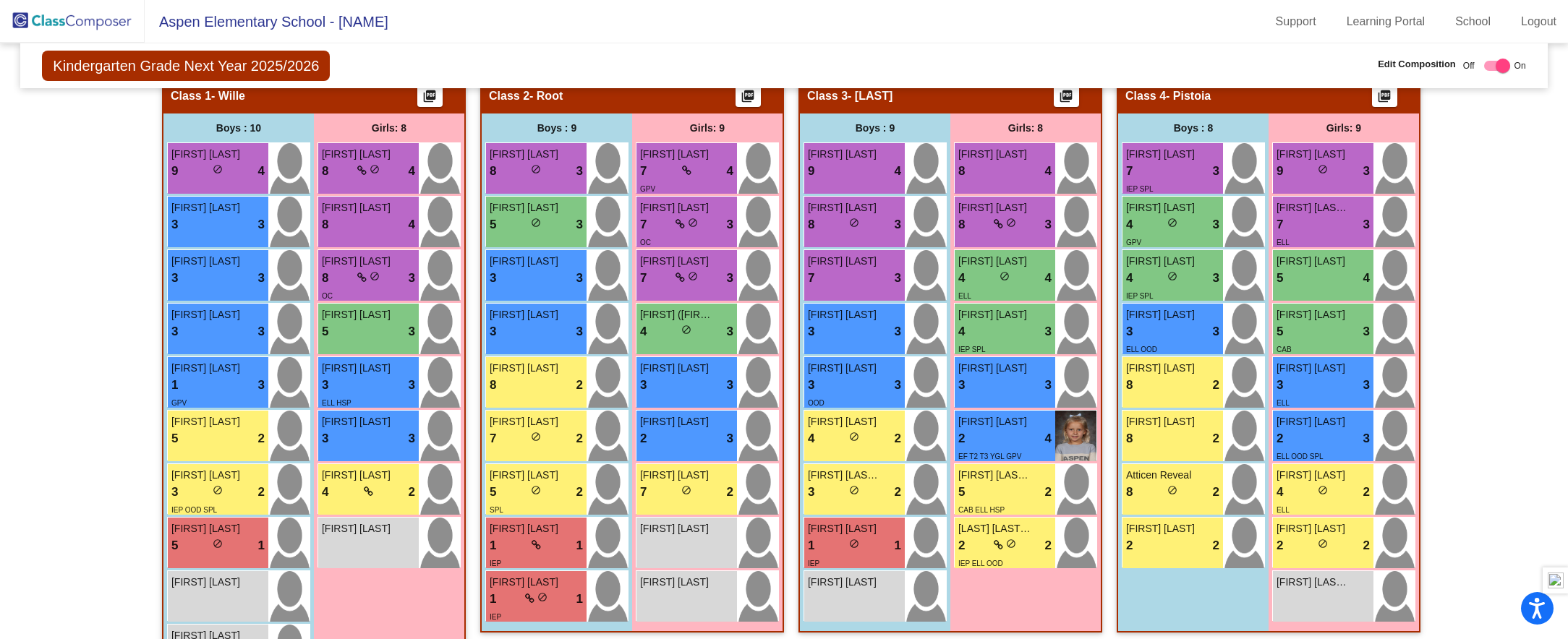 scroll, scrollTop: 385, scrollLeft: 0, axis: vertical 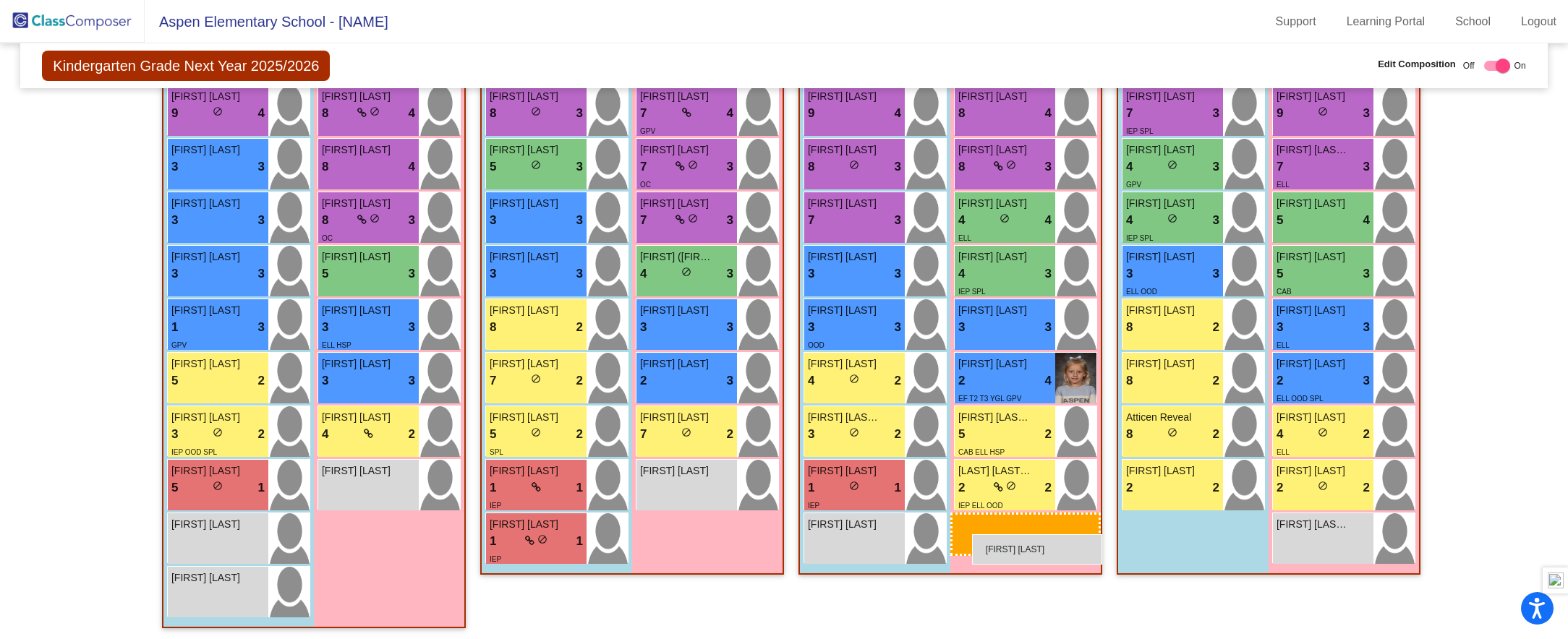 drag, startPoint x: 655, startPoint y: 542, endPoint x: 972, endPoint y: 534, distance: 317.1009 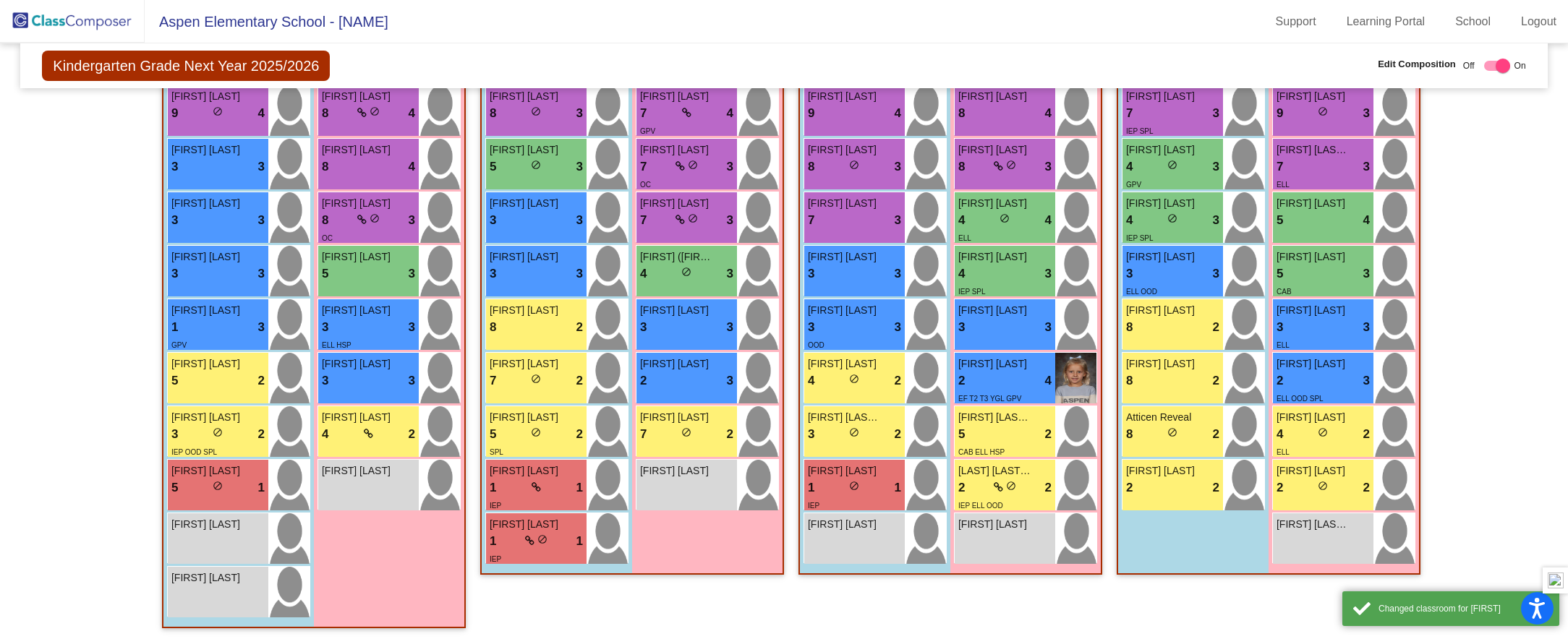 click on "Hallway - Hallway Class picture_as_pdf Add Student First Name Last Name Student Id (Recommended) Boy Girl Non Binary Add Close Boys : 0 No Students Girls: 0 No Students Class 1 - Wille picture_as_pdf Add Student First Name Last Name Student Id (Recommended) Boy Girl Non Binary Add Close Boys : 10 [FIRST] [LAST] 9 lock do_not_disturb_alt 4 [FIRST] [LAST] 3 lock do_not_disturb_alt 3 [FIRST] [LAST] 3 lock do_not_disturb_alt 3 [FIRST] [LAST] 3 lock do_not_disturb_alt 3 [FIRST] [LAST] 1 lock do_not_disturb_alt 3 GPV [FIRST] [LAST] 5 lock do_not_disturb_alt 2 [FIRST] [LAST] 3 lock do_not_disturb_alt 2 IEP OOD SPL [FIRST] [LAST] 5 lock do_not_disturb_alt 1 [FIRST] [LAST] lock do_not_disturb_alt Girls: 8 [FIRST] [LAST] 8 lock do_not_disturb_alt 4 [FIRST] [LAST] 8 lock do_not_disturb_alt 4 [FIRST] [LAST] 8 lock do_not_disturb_alt 3 OC [FIRST] [LAST] 5 lock do_not_disturb_alt 3 [FIRST] [LAST] 3 lock do_not_disturb_alt 3 ELL HSP [FIRST] [LAST] 3 lock do_not_disturb_alt 3 4 lock 2" 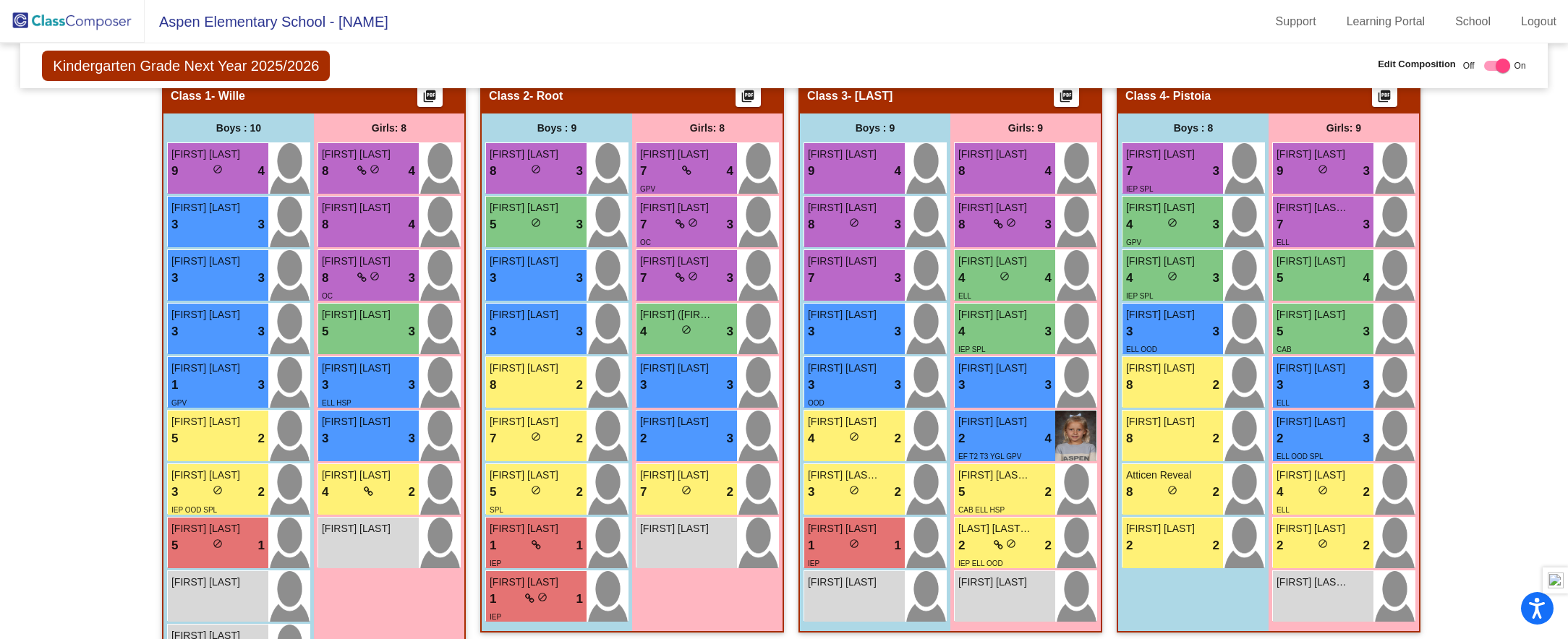 scroll, scrollTop: 385, scrollLeft: 0, axis: vertical 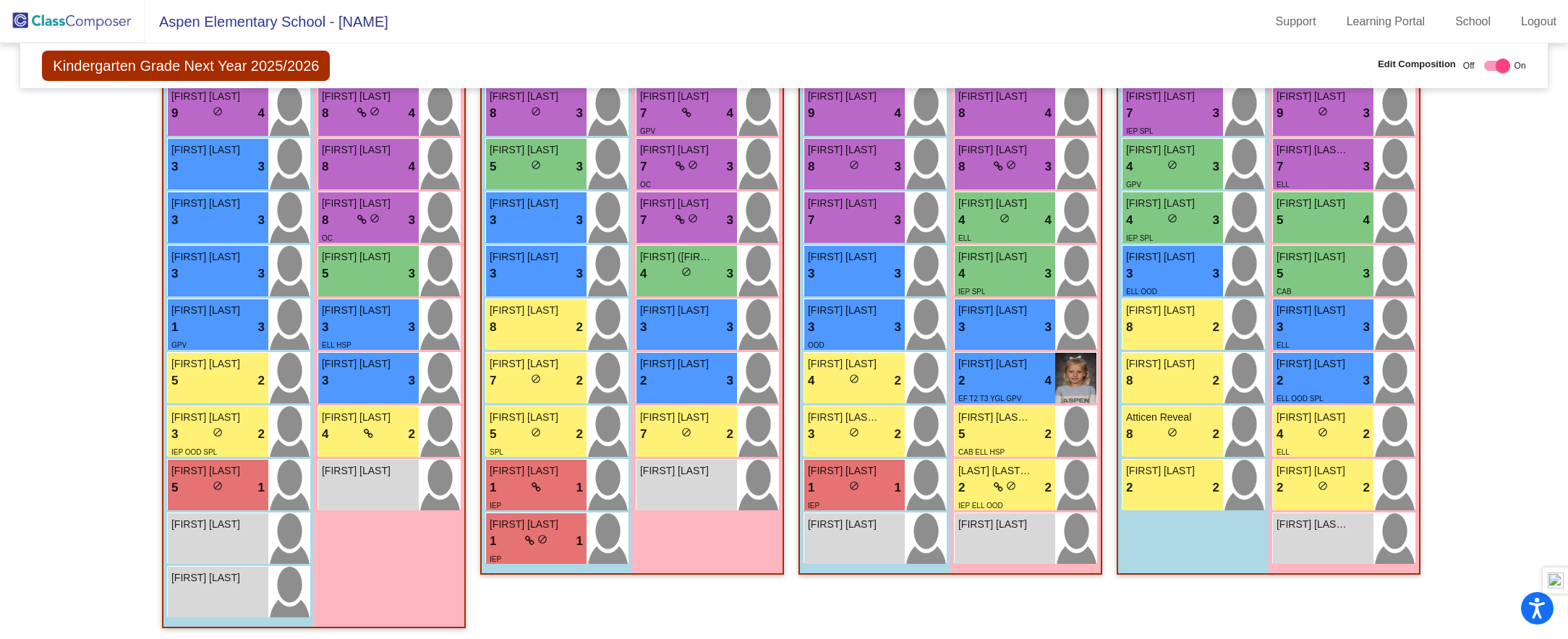 click on "Hallway - Hallway Class picture_as_pdf Add Student First Name Last Name Student Id (Recommended) Boy Girl Non Binary Add Close Boys : 0 No Students Girls: 0 No Students Class 1 - Wille picture_as_pdf Add Student First Name Last Name Student Id (Recommended) Boy Girl Non Binary Add Close Boys : 10 [FIRST] [LAST] 9 lock do_not_disturb_alt 4 [FIRST] [LAST] 3 lock do_not_disturb_alt 3 [FIRST] [LAST] 3 lock do_not_disturb_alt 3 [FIRST] [LAST] 3 lock do_not_disturb_alt 3 [FIRST] [LAST] 1 lock do_not_disturb_alt 3 GPV [FIRST] [LAST] 5 lock do_not_disturb_alt 2 [FIRST] [LAST] 3 lock do_not_disturb_alt 2 IEP OOD SPL [FIRST] [LAST] 5 lock do_not_disturb_alt 1 [FIRST] [LAST] lock do_not_disturb_alt Girls: 8 [FIRST] [LAST] 8 lock do_not_disturb_alt 4 [FIRST] [LAST] 8 lock do_not_disturb_alt 4 [FIRST] [LAST] 8 lock do_not_disturb_alt 3 OC [FIRST] [LAST] 5 lock do_not_disturb_alt 3 [FIRST] [LAST] 3 lock do_not_disturb_alt 3 ELL HSP [FIRST] [LAST] 3 lock do_not_disturb_alt 3 4 lock 2" 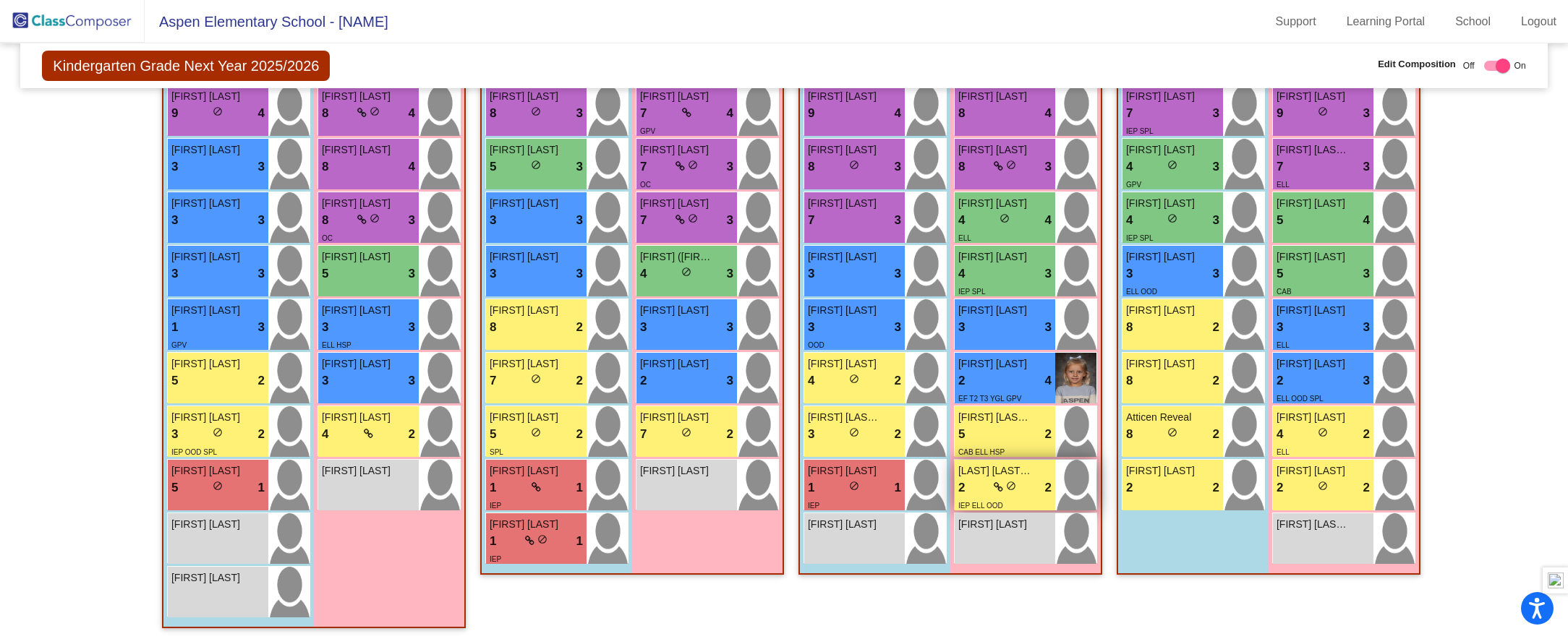 click on "2 lock do_not_disturb_alt 2" at bounding box center (1005, 488) 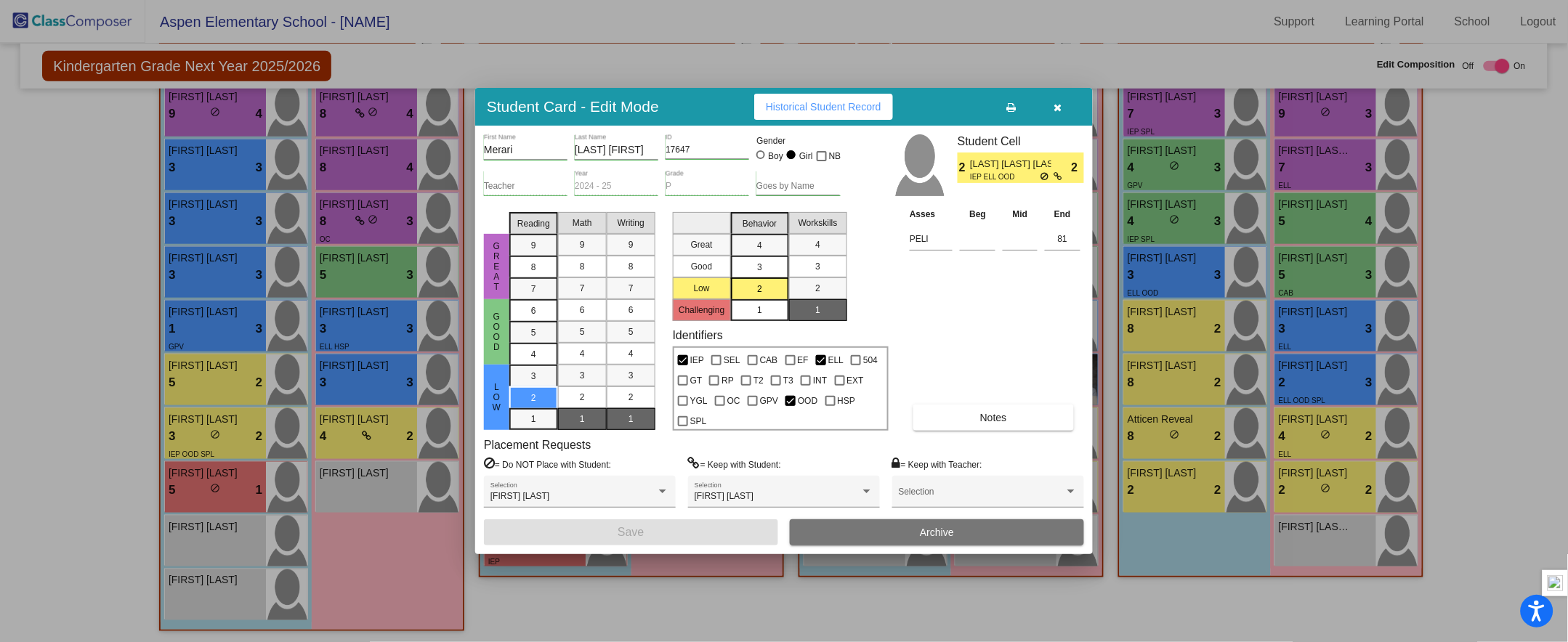 click at bounding box center (1058, 107) 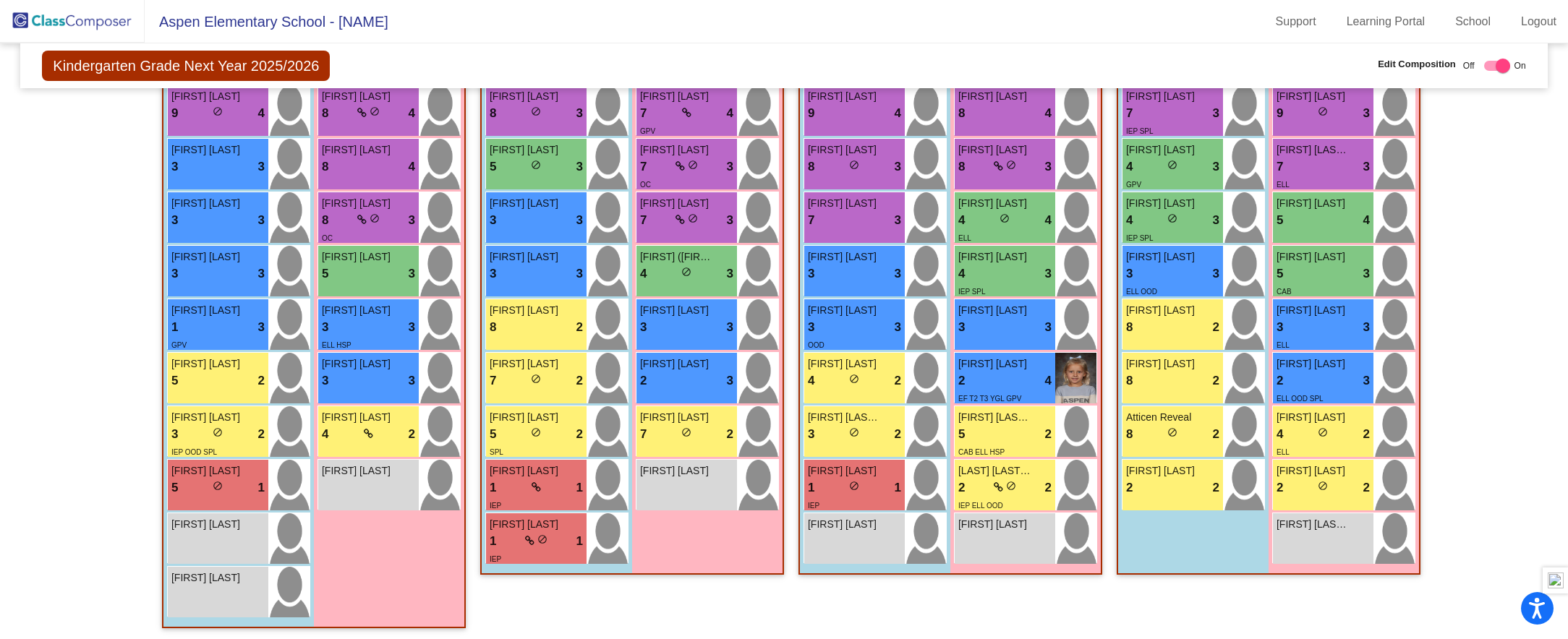 click on "Hallway - Hallway Class picture_as_pdf Add Student First Name Last Name Student Id (Recommended) Boy Girl Non Binary Add Close Boys : 0 No Students Girls: 0 No Students Class 1 - Wille picture_as_pdf Add Student First Name Last Name Student Id (Recommended) Boy Girl Non Binary Add Close Boys : 10 [FIRST] [LAST] 9 lock do_not_disturb_alt 4 [FIRST] [LAST] 3 lock do_not_disturb_alt 3 [FIRST] [LAST] 3 lock do_not_disturb_alt 3 [FIRST] [LAST] 3 lock do_not_disturb_alt 3 [FIRST] [LAST] 1 lock do_not_disturb_alt 3 GPV [FIRST] [LAST] 5 lock do_not_disturb_alt 2 [FIRST] [LAST] 3 lock do_not_disturb_alt 2 IEP OOD SPL [FIRST] [LAST] 5 lock do_not_disturb_alt 1 [FIRST] [LAST] lock do_not_disturb_alt Girls: 8 [FIRST] [LAST] 8 lock do_not_disturb_alt 4 [FIRST] [LAST] 8 lock do_not_disturb_alt 4 [FIRST] [LAST] 8 lock do_not_disturb_alt 3 OC [FIRST] [LAST] 5 lock do_not_disturb_alt 3 [FIRST] [LAST] 3 lock do_not_disturb_alt 3 ELL HSP [FIRST] [LAST] 3 lock do_not_disturb_alt 3 4 lock 2" 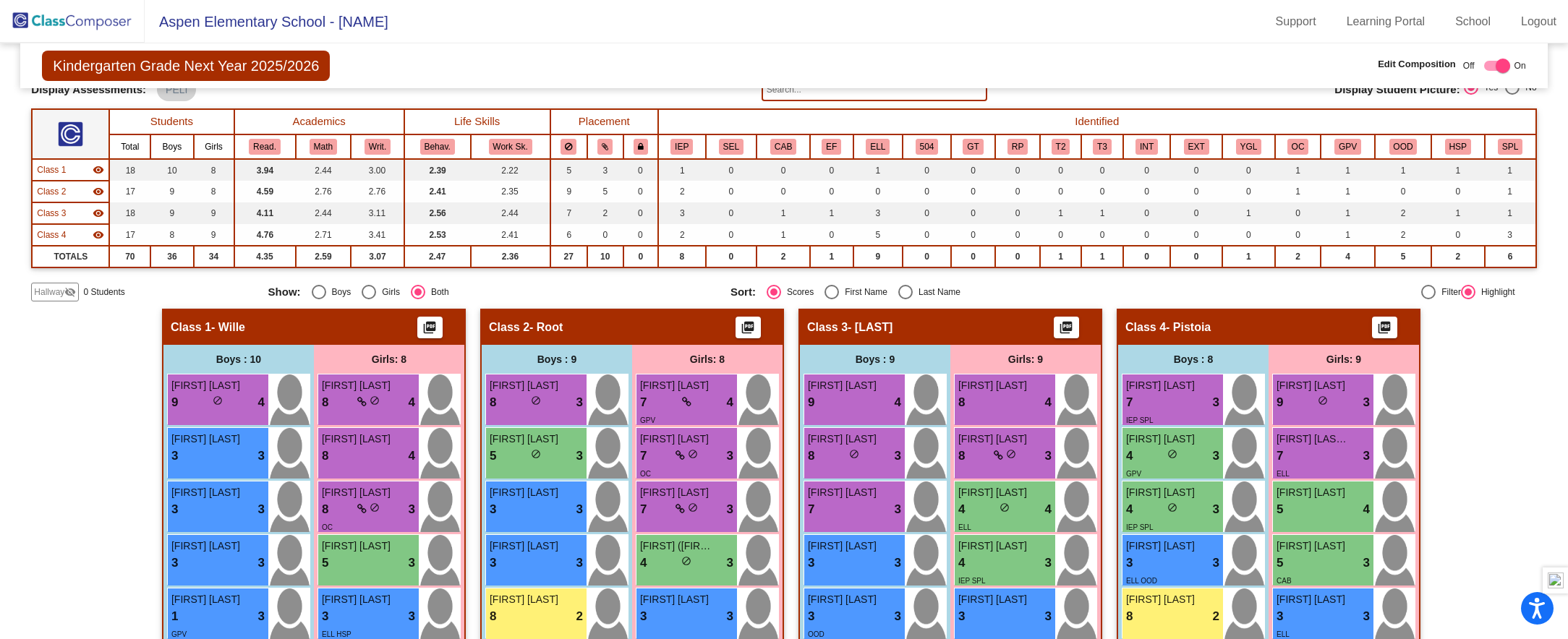 scroll, scrollTop: 38, scrollLeft: 0, axis: vertical 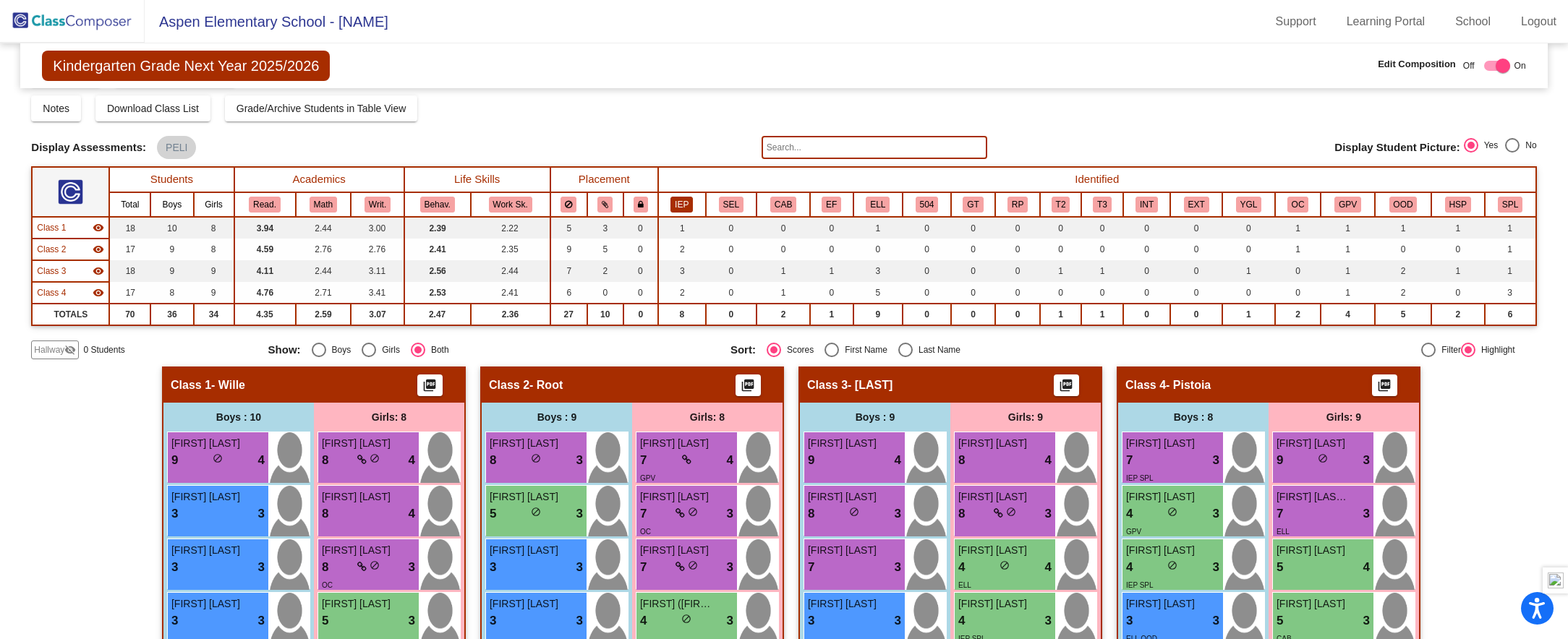 click on "IEP" 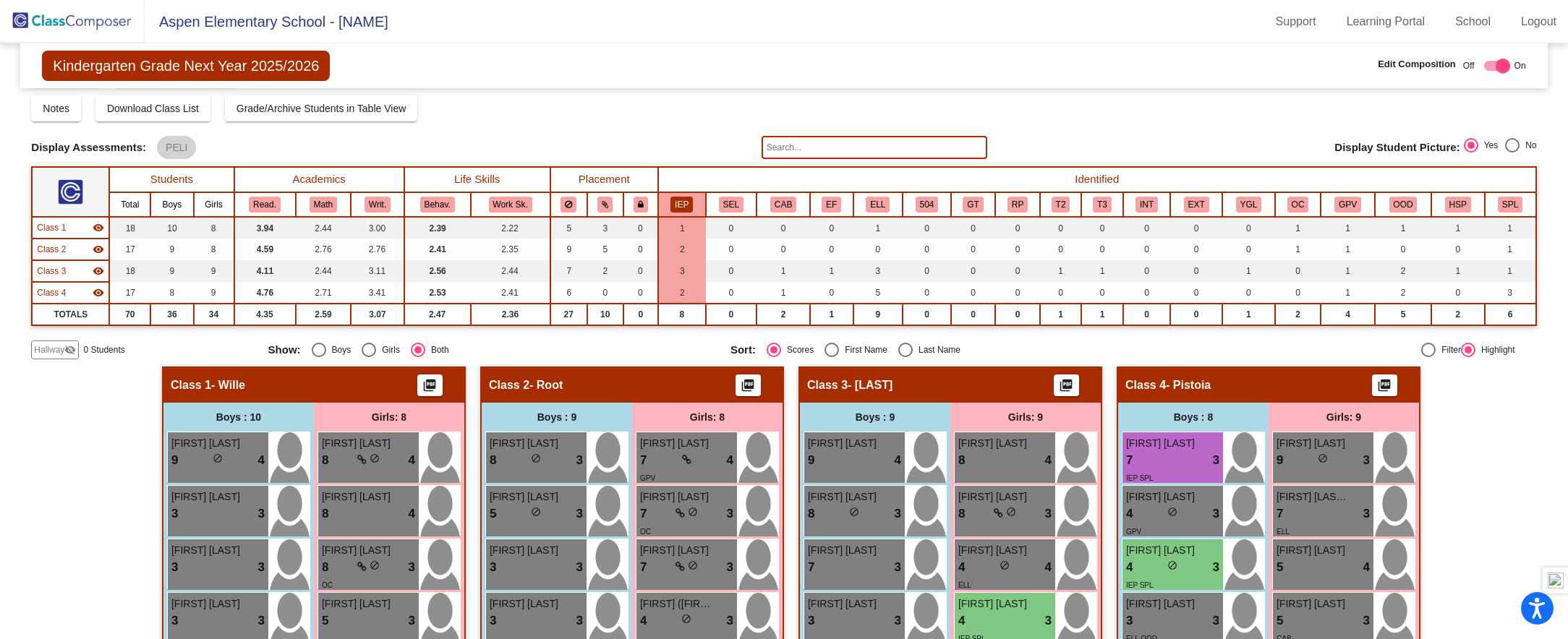 click on "Hallway - Hallway Class picture_as_pdf Add Student First Name Last Name Student Id (Recommended) Boy Girl Non Binary Add Close Boys : 0 No Students Girls: 0 No Students Class 1 - Wille picture_as_pdf Add Student First Name Last Name Student Id (Recommended) Boy Girl Non Binary Add Close Boys : 10 [FIRST] [LAST] 9 lock do_not_disturb_alt 4 [FIRST] [LAST] 3 lock do_not_disturb_alt 3 [FIRST] [LAST] 3 lock do_not_disturb_alt 3 [FIRST] [LAST] 3 lock do_not_disturb_alt 3 [FIRST] [LAST] 1 lock do_not_disturb_alt 3 GPV [FIRST] [LAST] 5 lock do_not_disturb_alt 2 [FIRST] [LAST] 3 lock do_not_disturb_alt 2 IEP OOD SPL [FIRST] [LAST] 5 lock do_not_disturb_alt 1 [FIRST] [LAST] lock do_not_disturb_alt Girls: 8 [FIRST] [LAST] 8 lock do_not_disturb_alt 4 [FIRST] [LAST] 8 lock do_not_disturb_alt 4 [FIRST] [LAST] 8 lock do_not_disturb_alt 3 OC [FIRST] [LAST] 5 lock do_not_disturb_alt 3 [FIRST] [LAST] 3 lock do_not_disturb_alt 3 ELL HSP [FIRST] [LAST] 3 lock do_not_disturb_alt 3 4 lock 2" 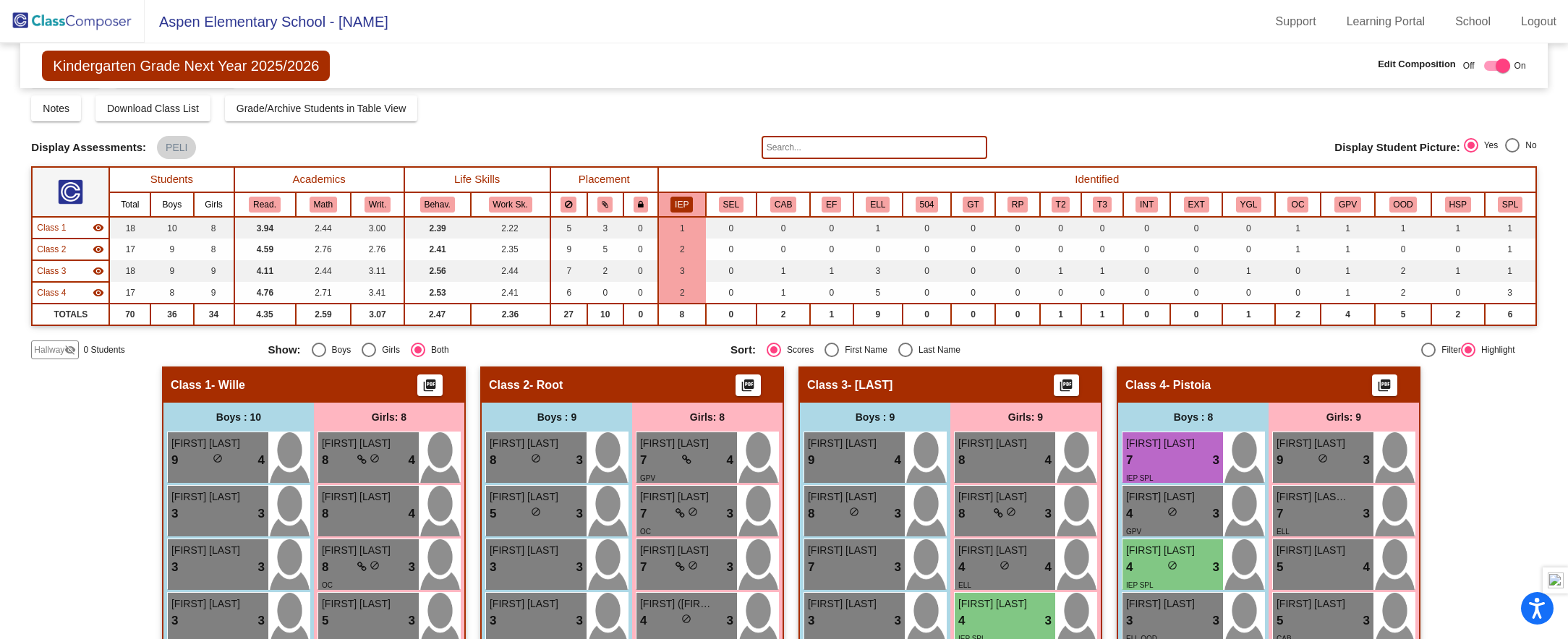 scroll, scrollTop: 0, scrollLeft: 0, axis: both 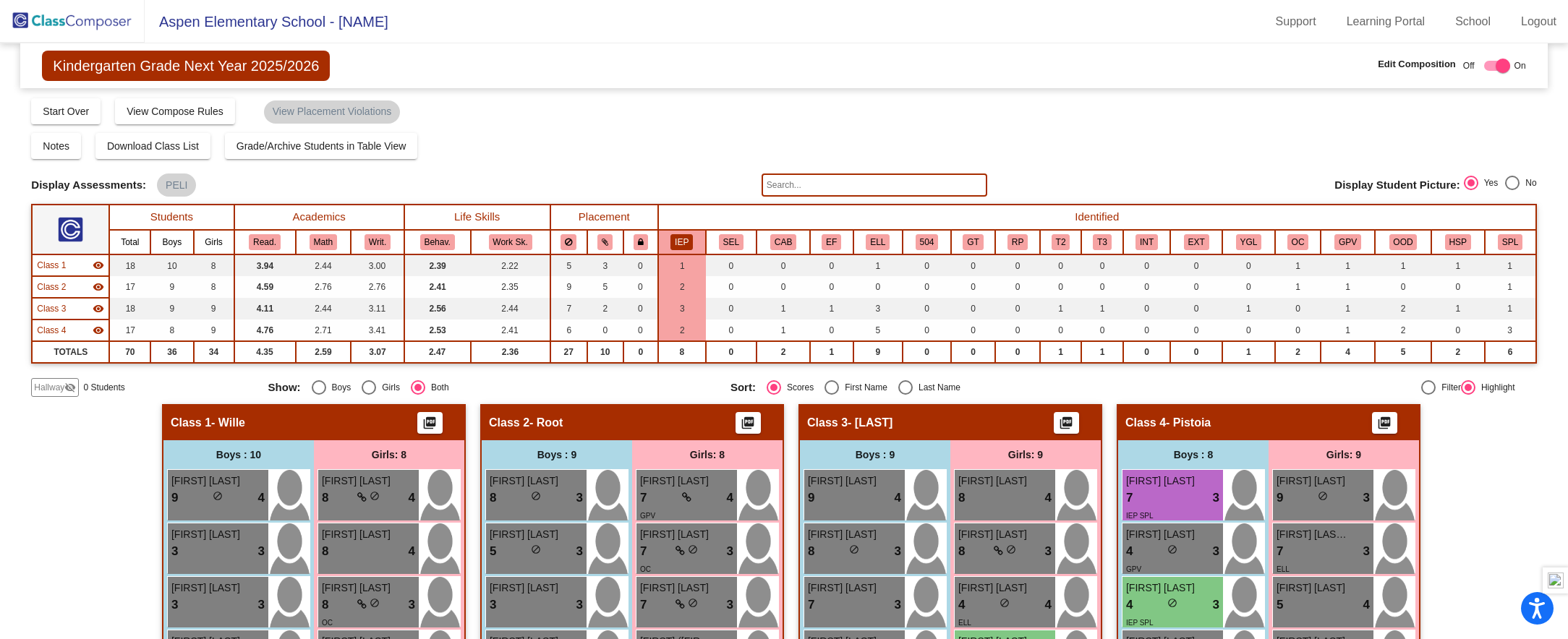 click on "Notes Download Class List Import Students Grade/Archive Students in Table View New Small Group Saved Small Group" 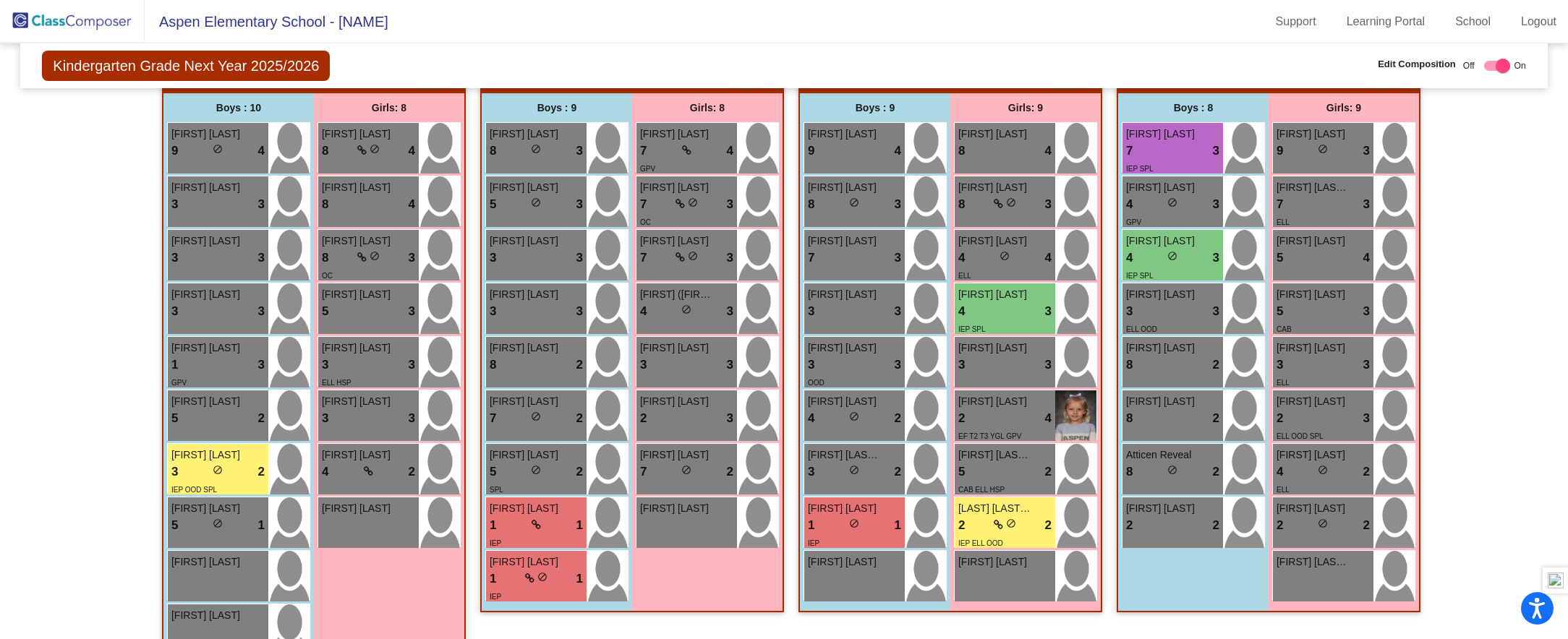 scroll, scrollTop: 385, scrollLeft: 0, axis: vertical 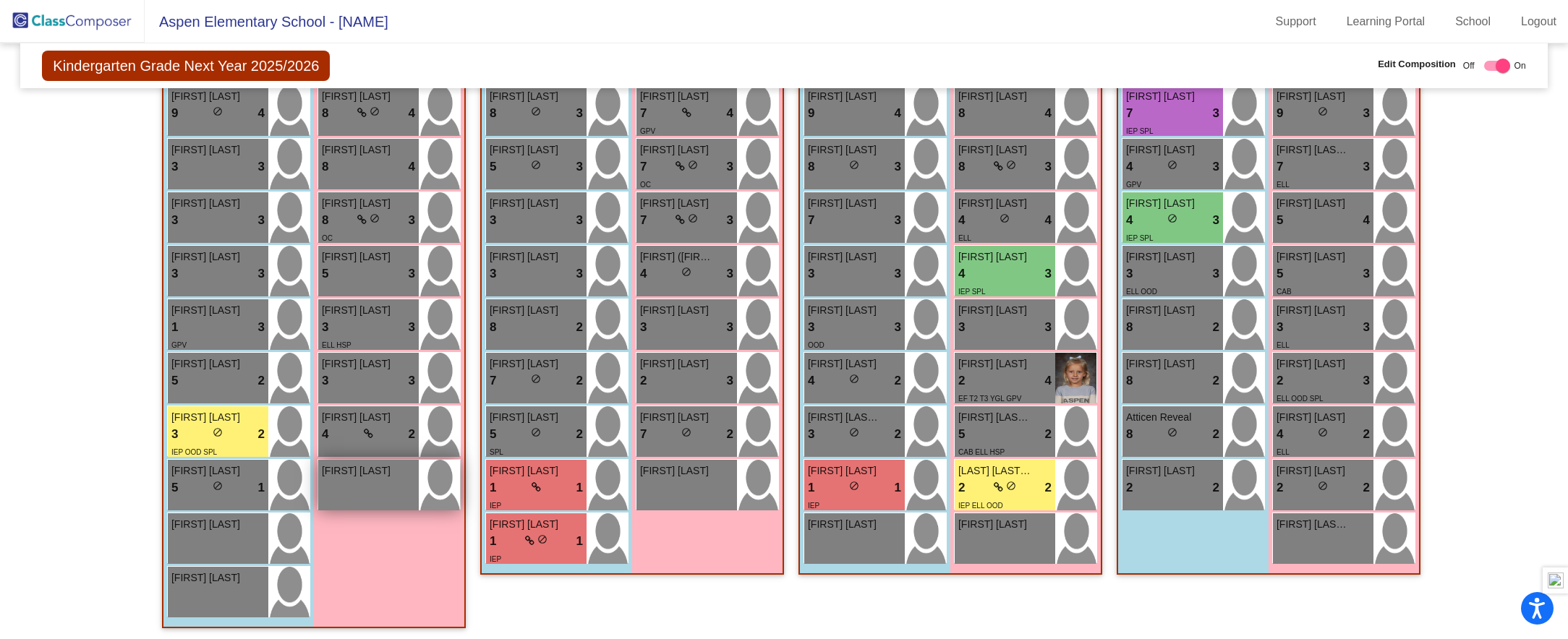 click on "[FIRST] [LAST] do_not_disturb_alt" at bounding box center (368, 485) 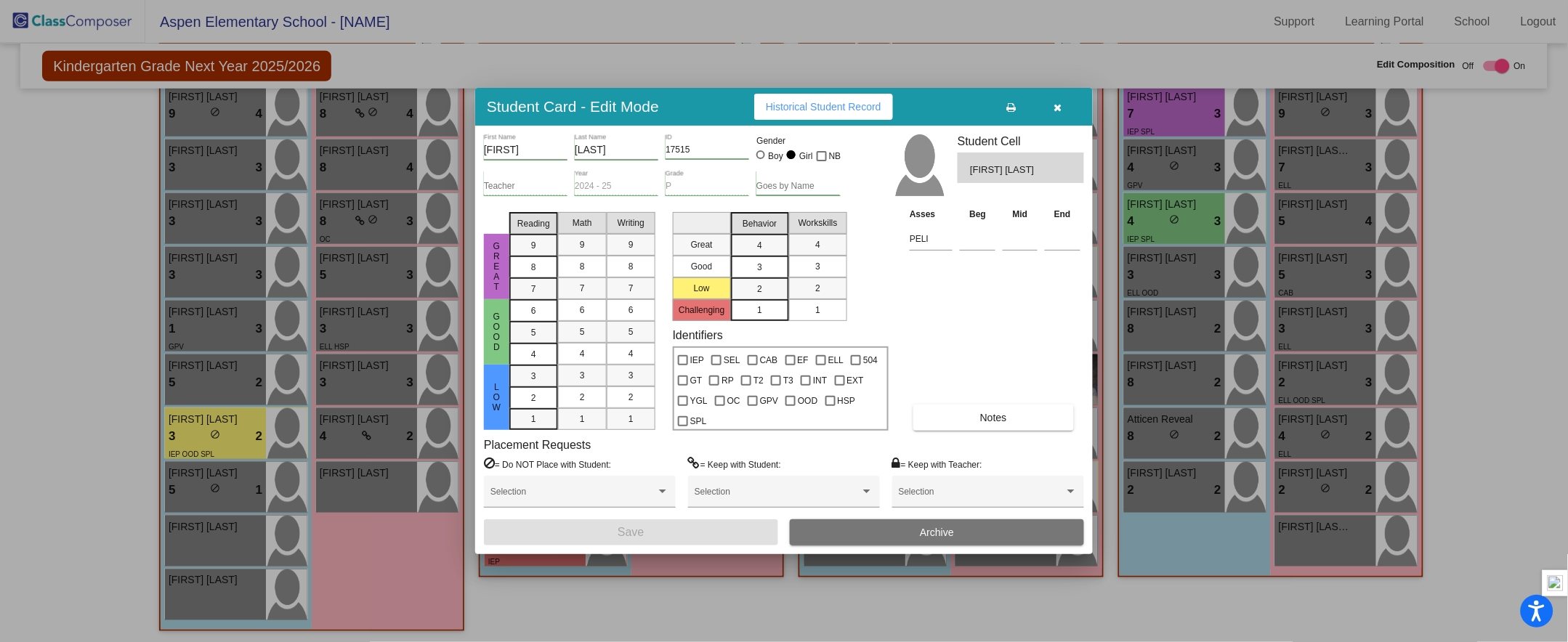 click on "Notes" at bounding box center (993, 418) 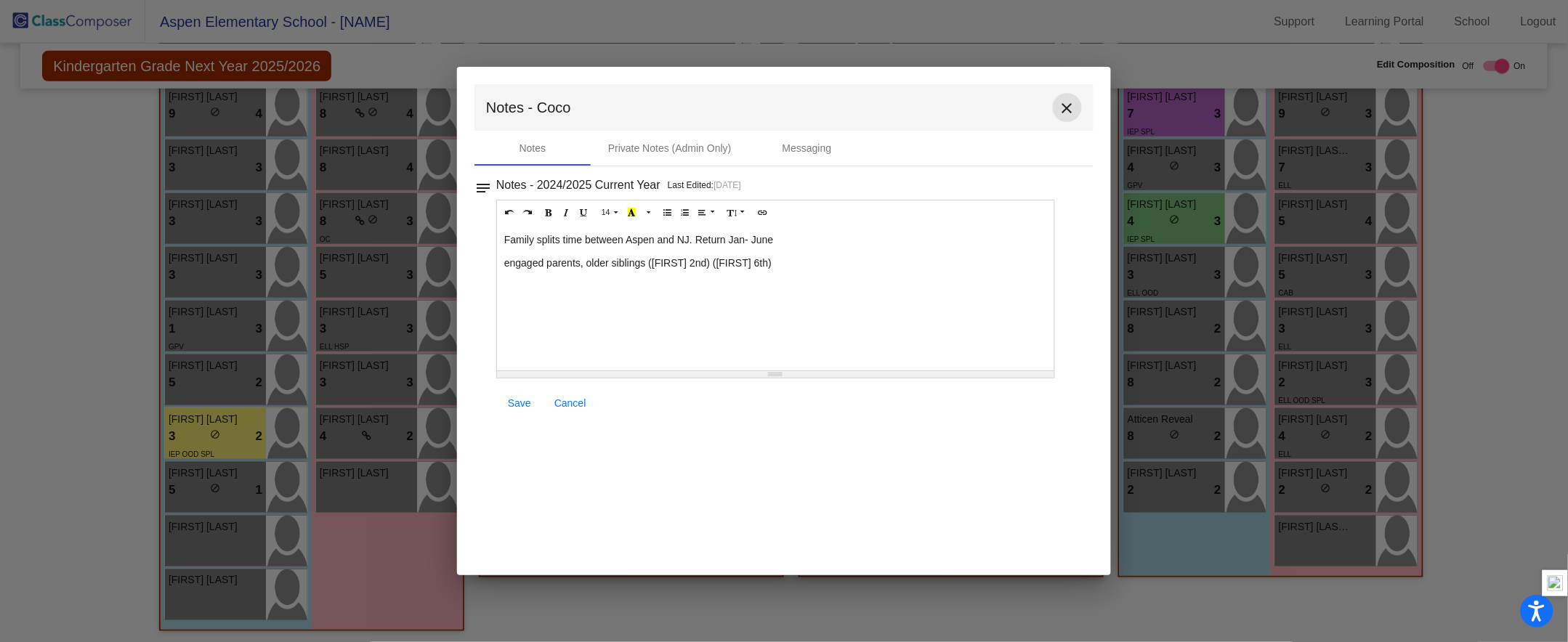 click on "close" at bounding box center [1067, 108] 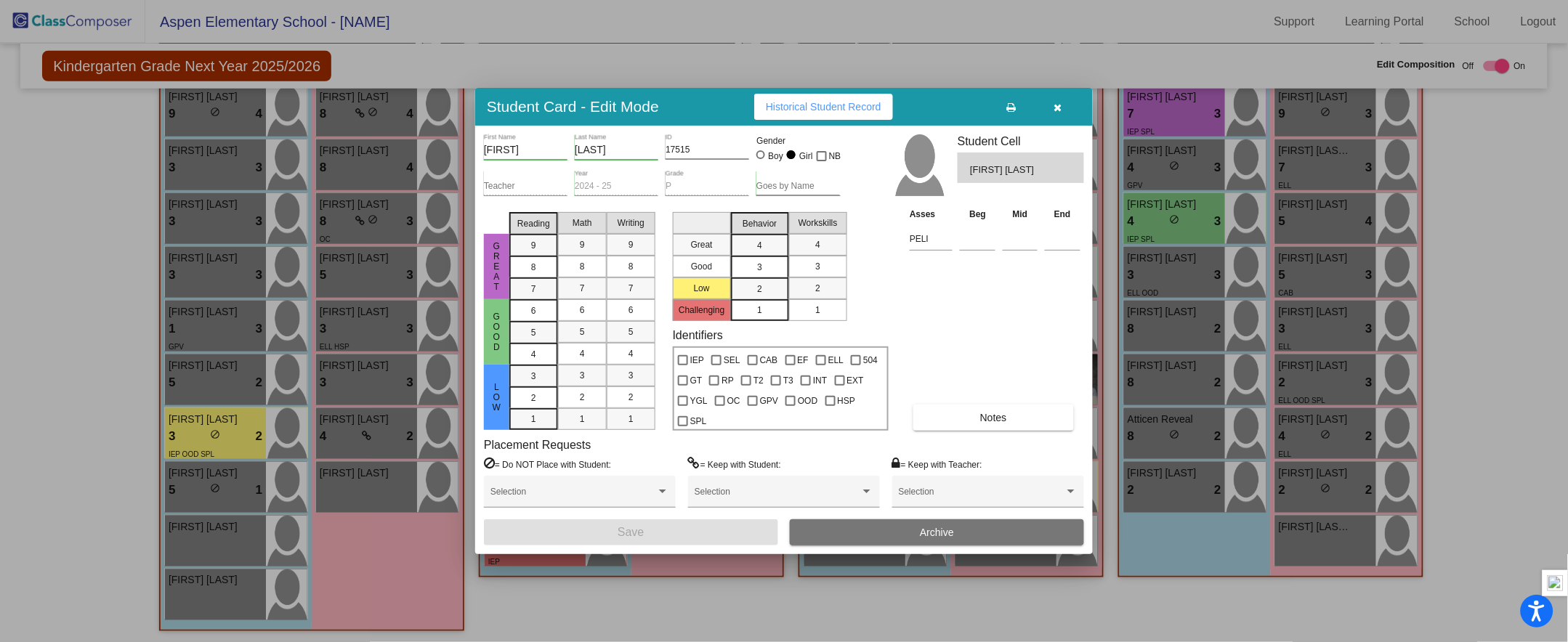 click at bounding box center (1058, 107) 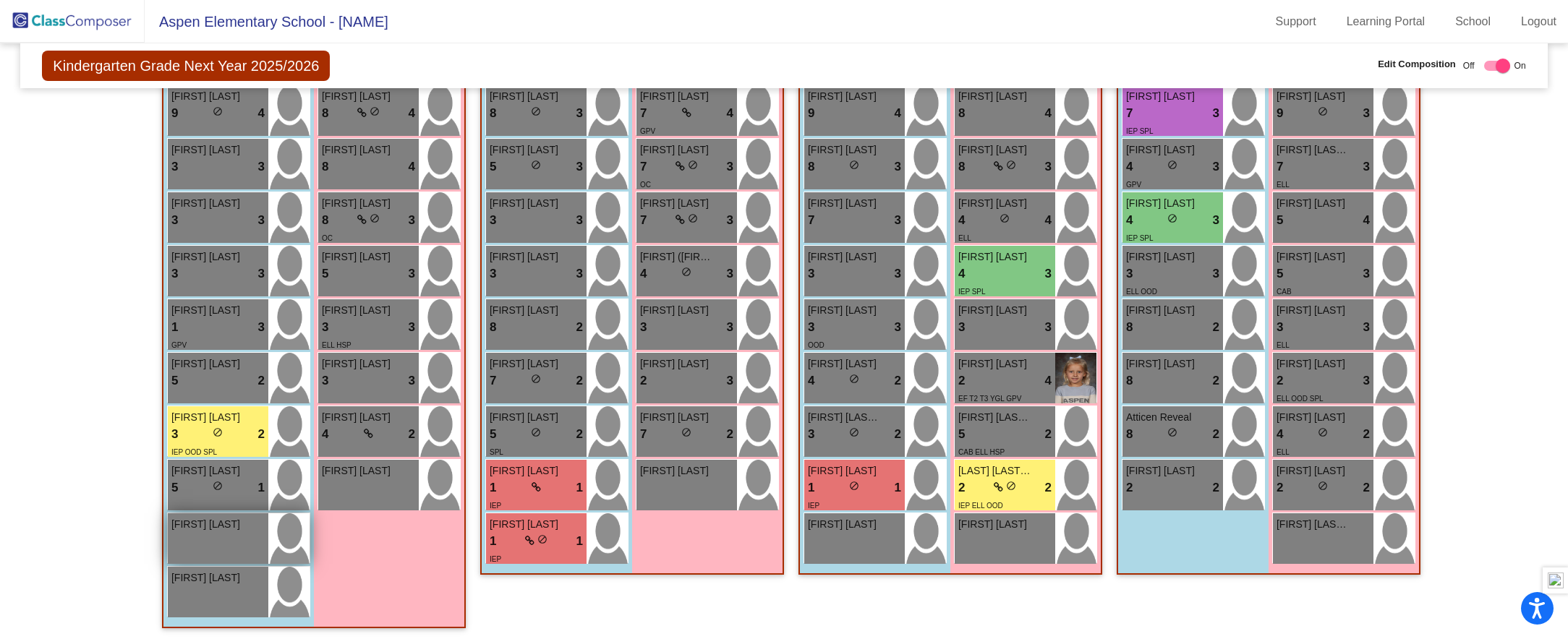 click on "[FIRST] [LAST] lock do_not_disturb_alt" at bounding box center [218, 539] 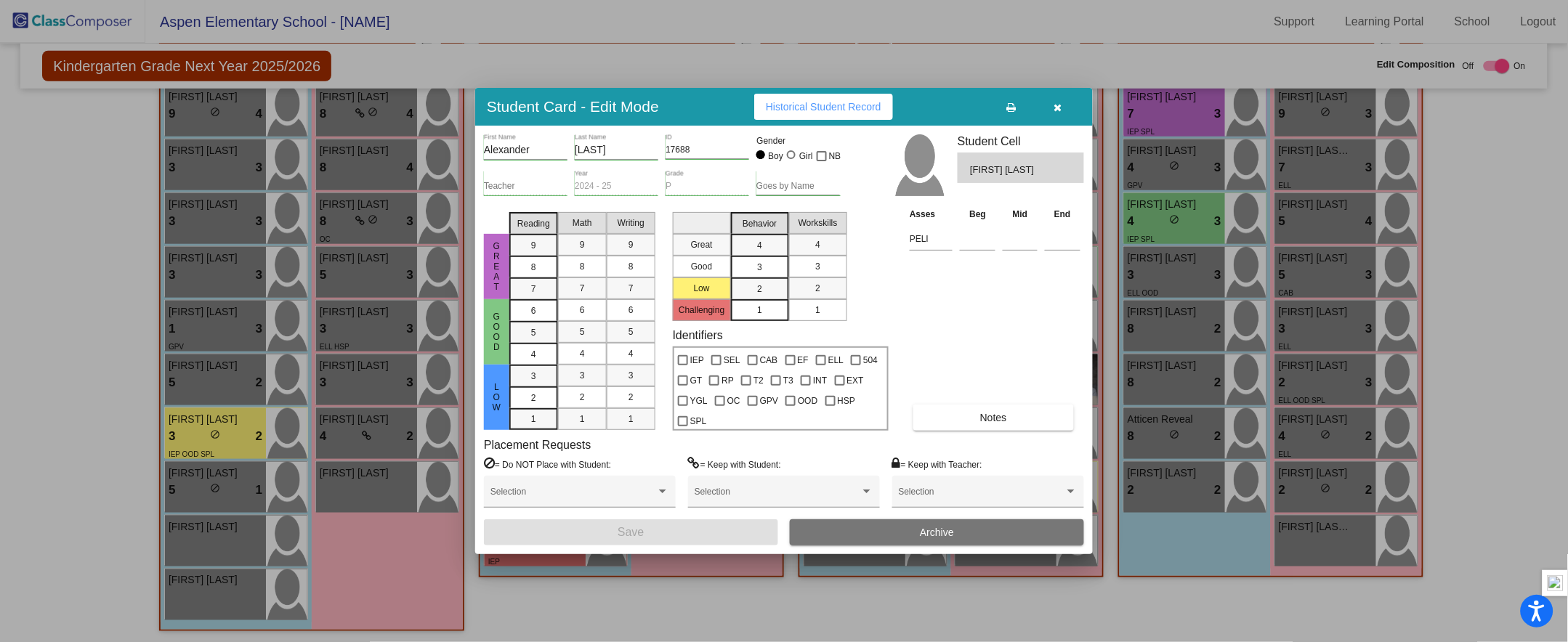 click on "Notes" at bounding box center (993, 418) 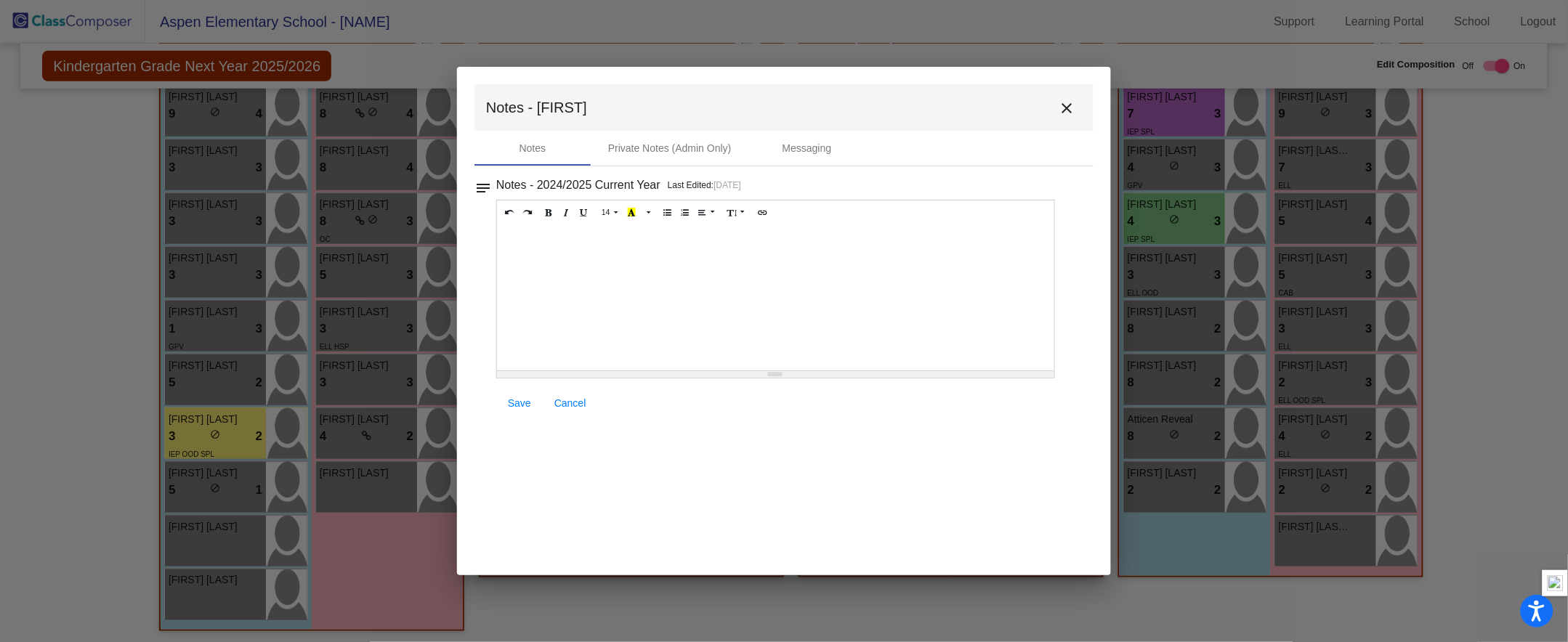 click at bounding box center [775, 298] 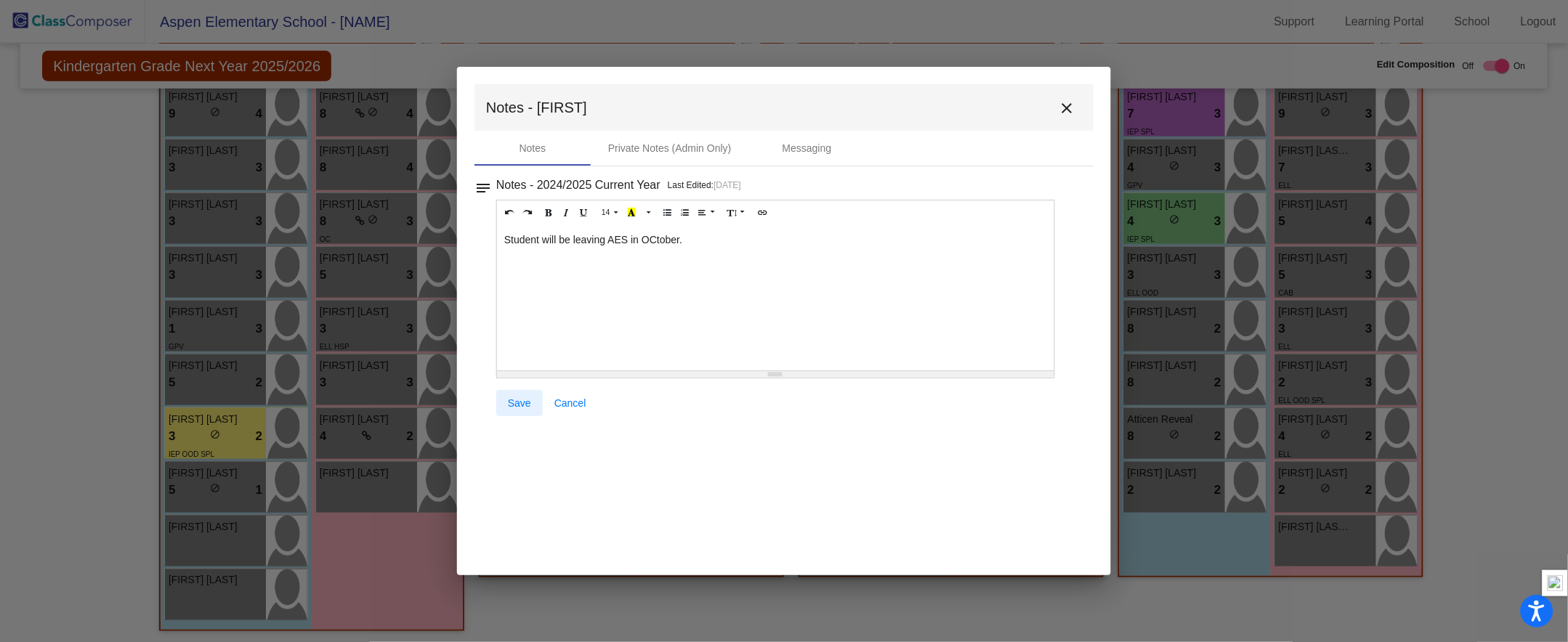 click on "Save" at bounding box center (520, 403) 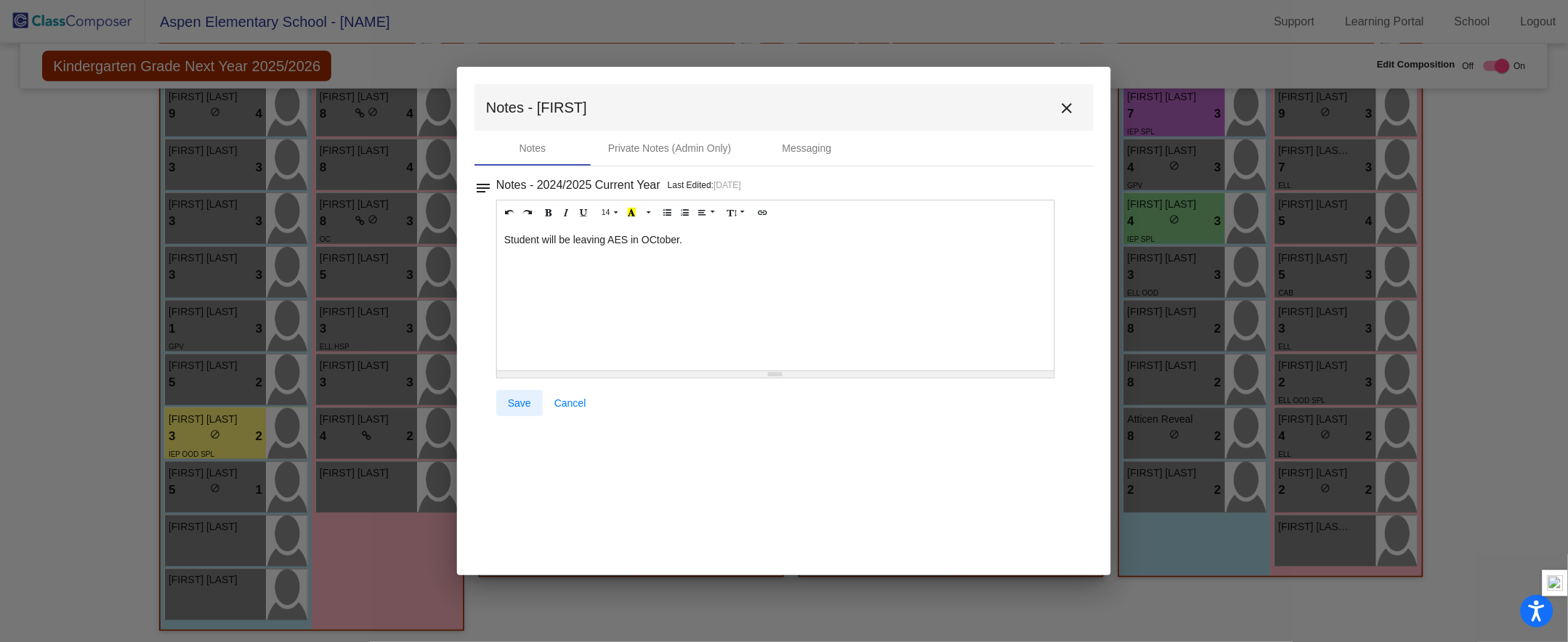 click on "Save" at bounding box center (520, 403) 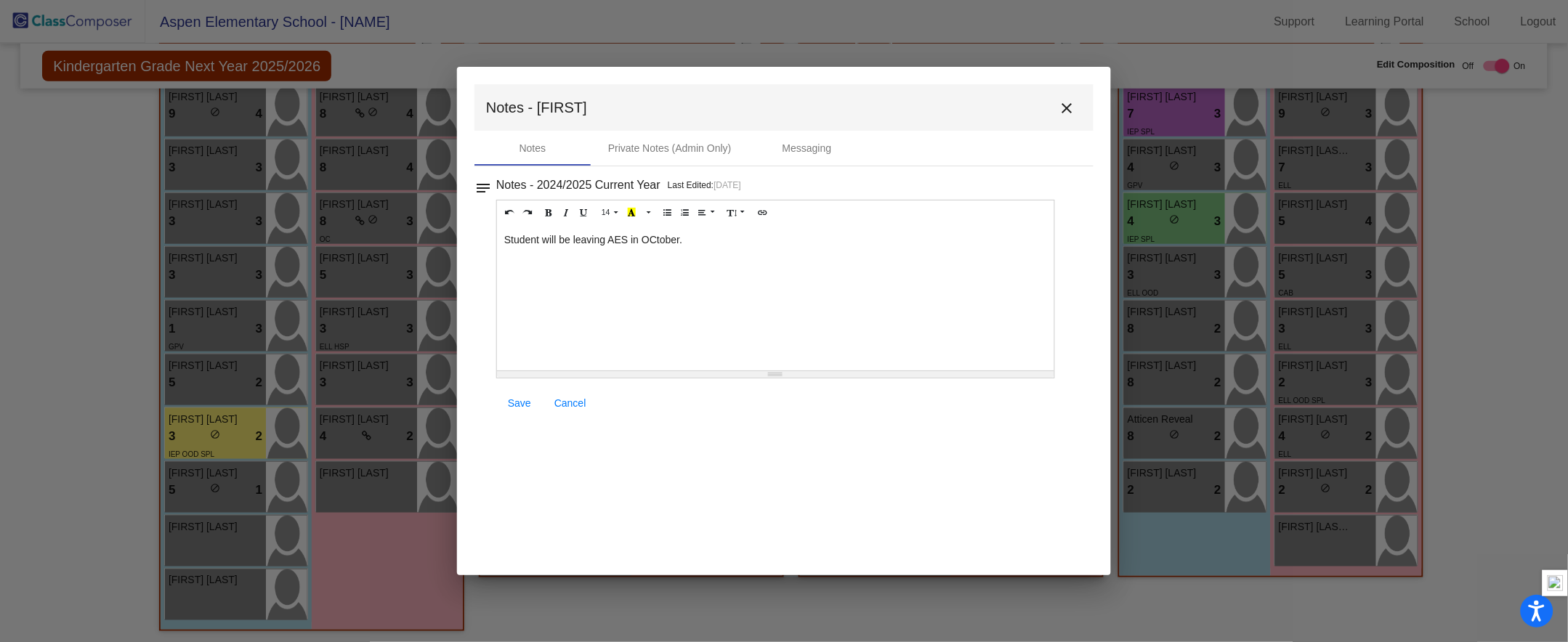 click on "close" at bounding box center (1067, 108) 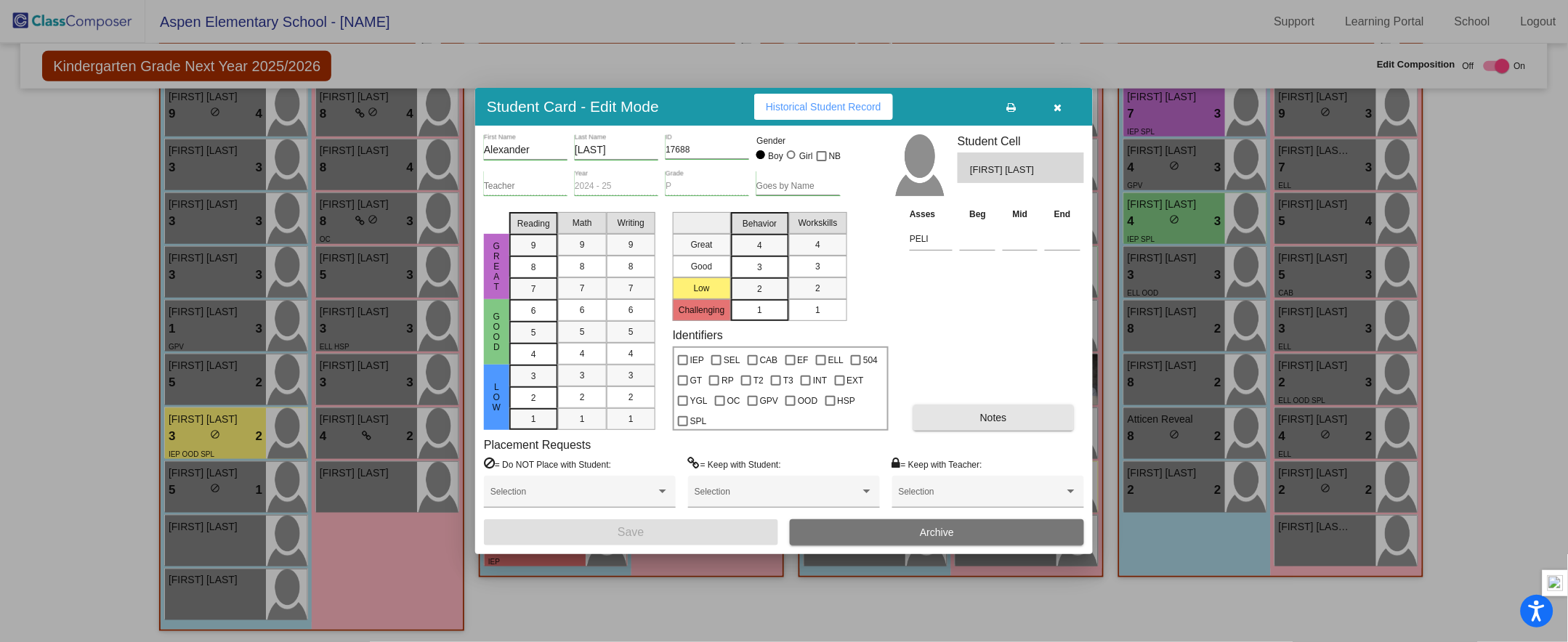 click on "Notes" at bounding box center [993, 418] 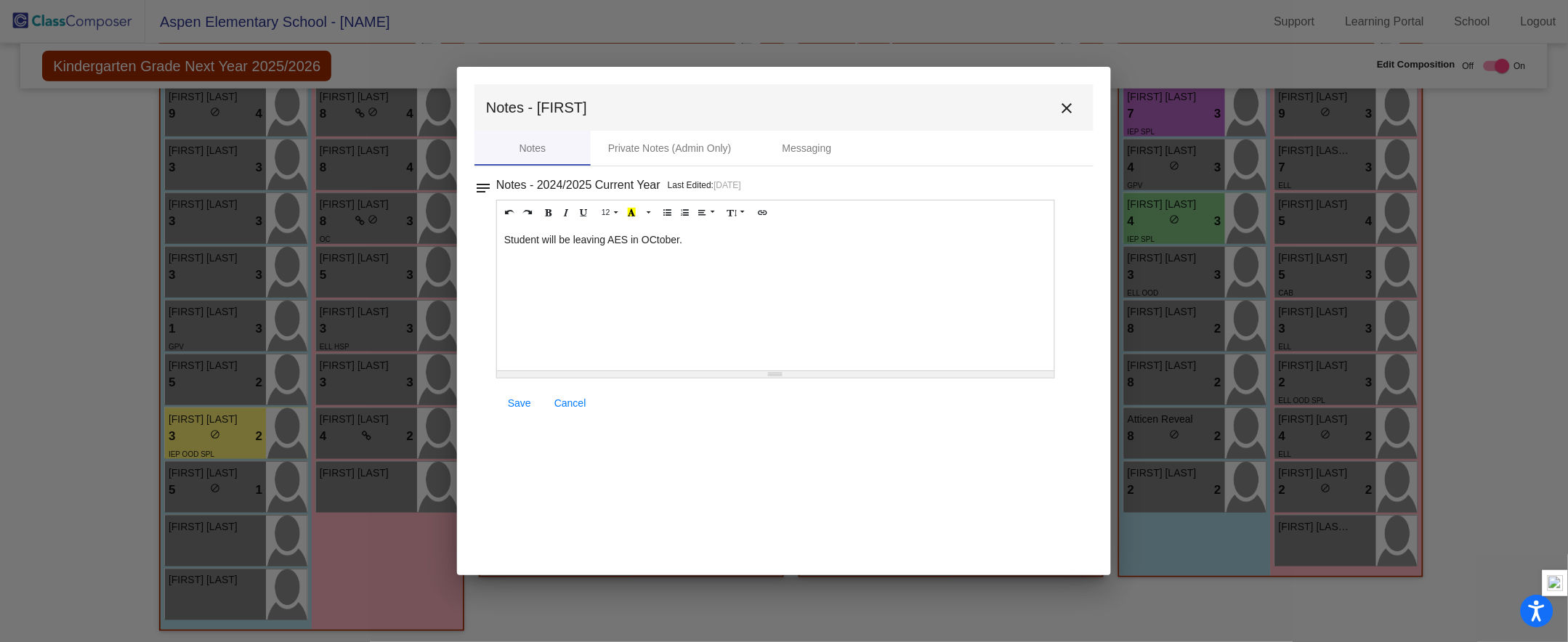 click on "close" at bounding box center (1067, 108) 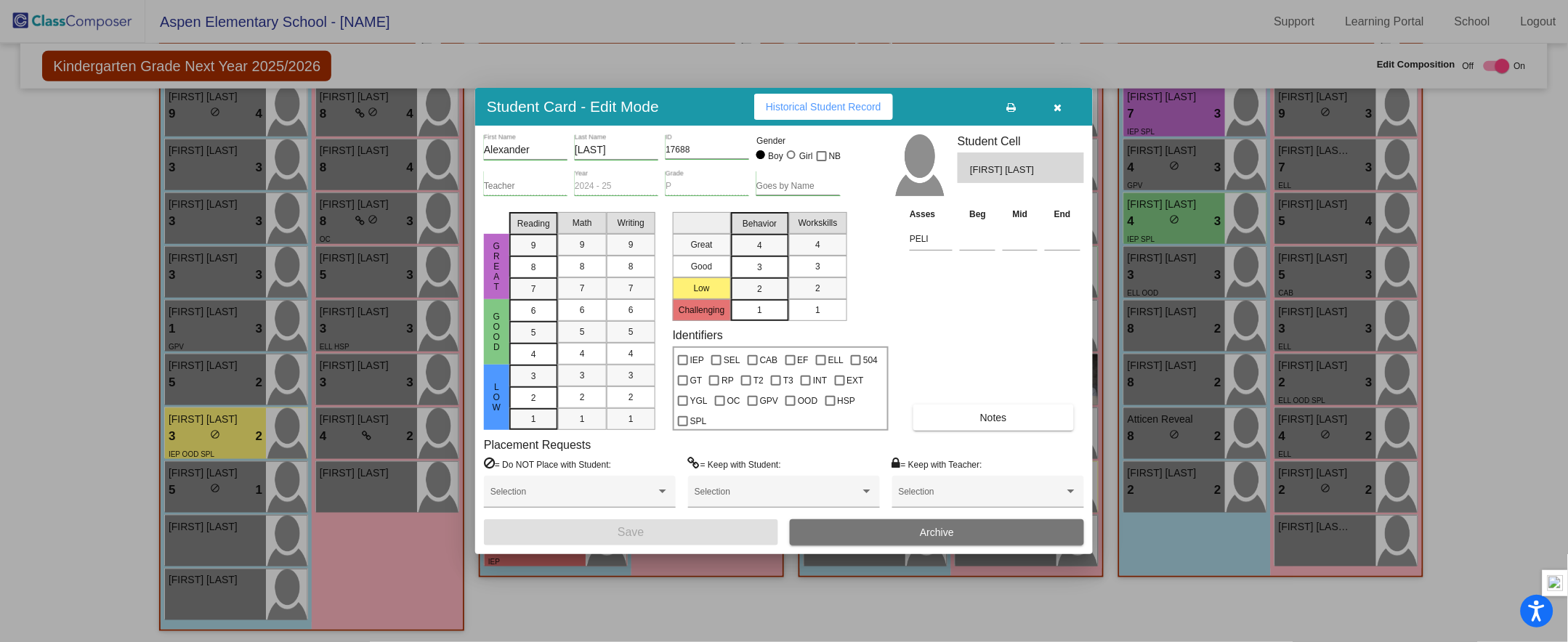click at bounding box center (1058, 107) 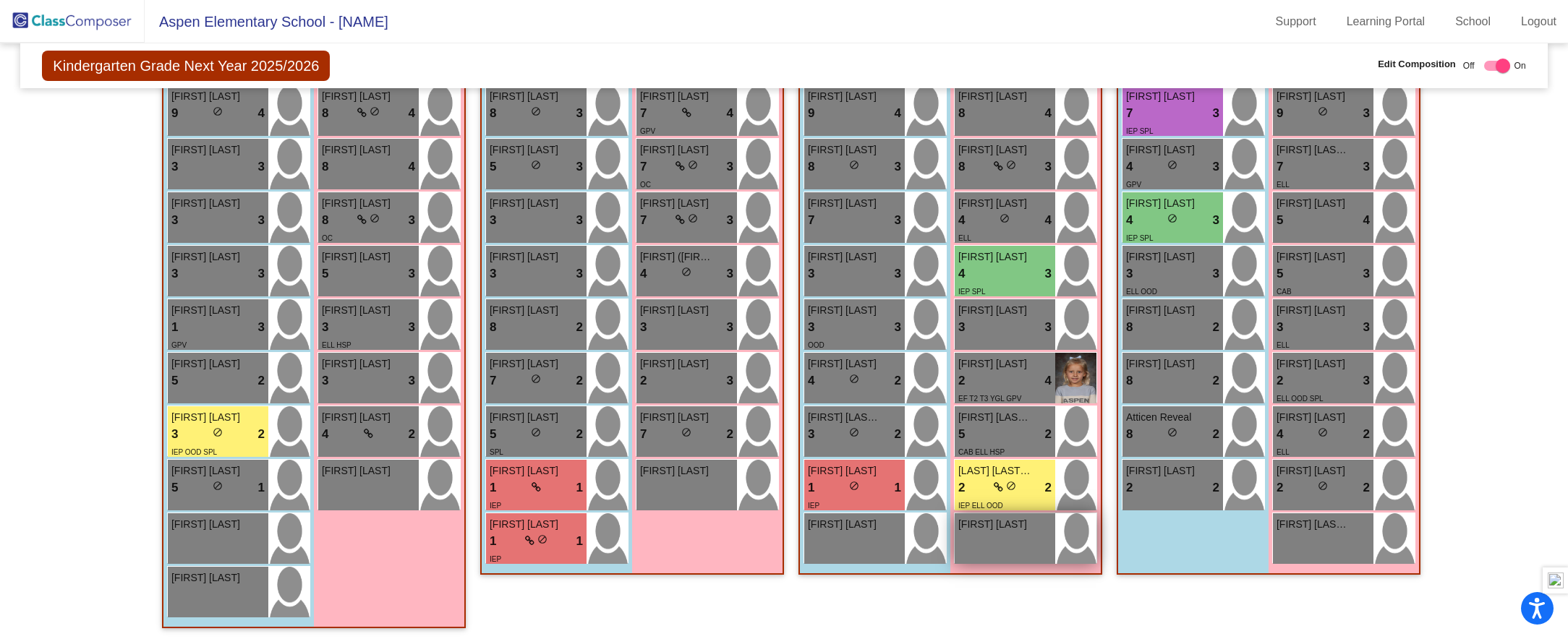 click on "[FIRST] [LAST] lock do_not_disturb_alt" at bounding box center [1005, 539] 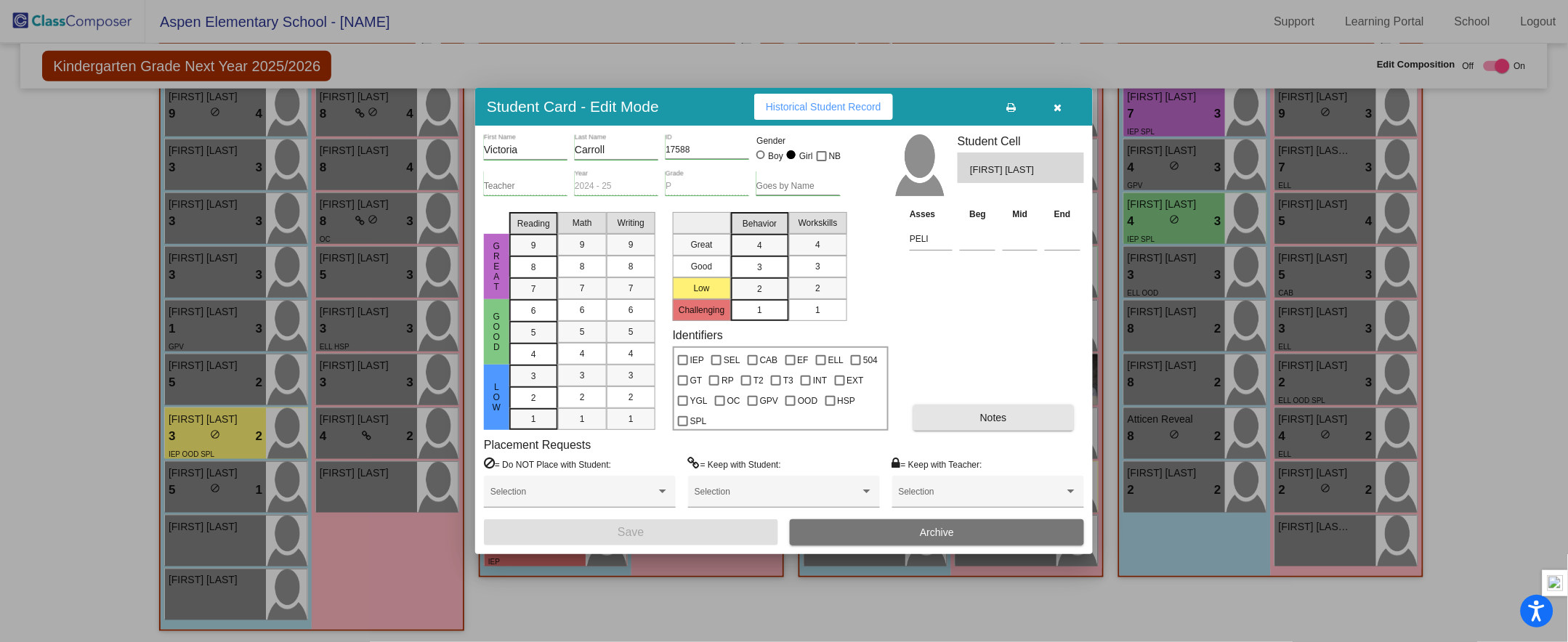 click on "Notes" at bounding box center [993, 418] 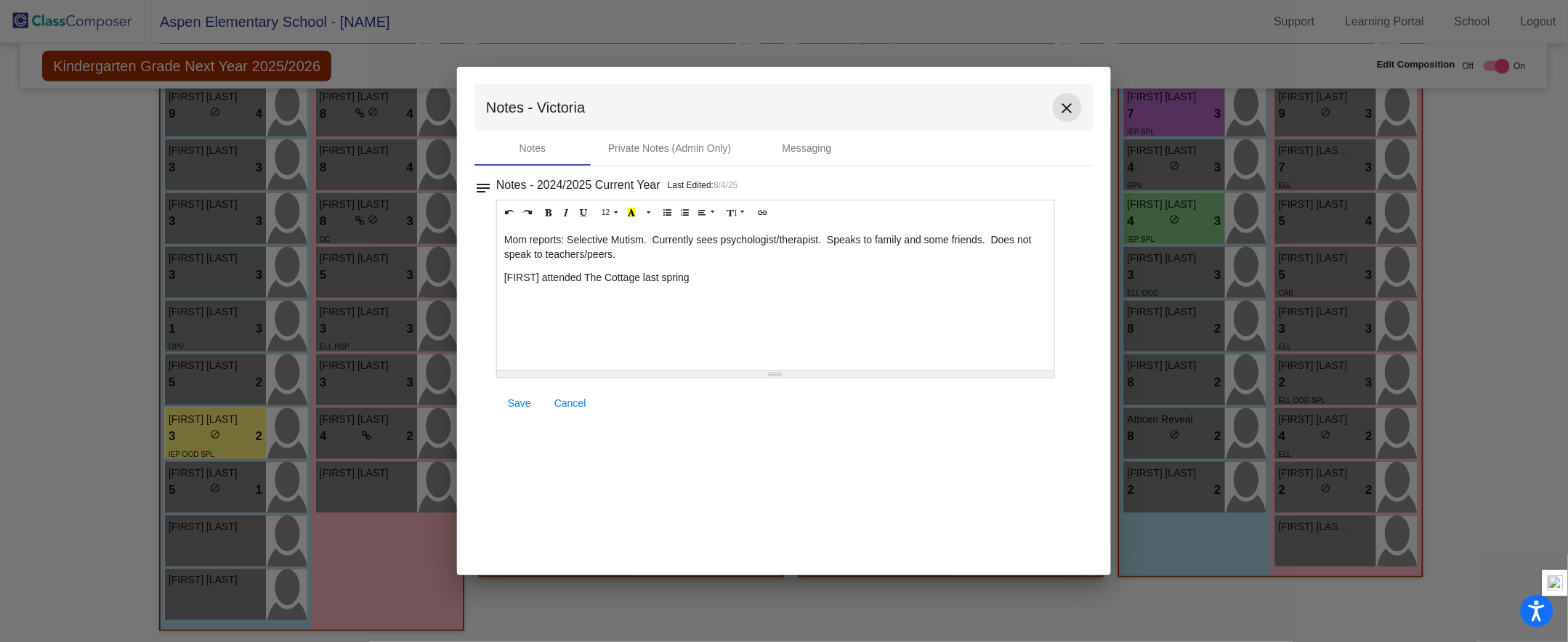 click on "close" at bounding box center (1067, 108) 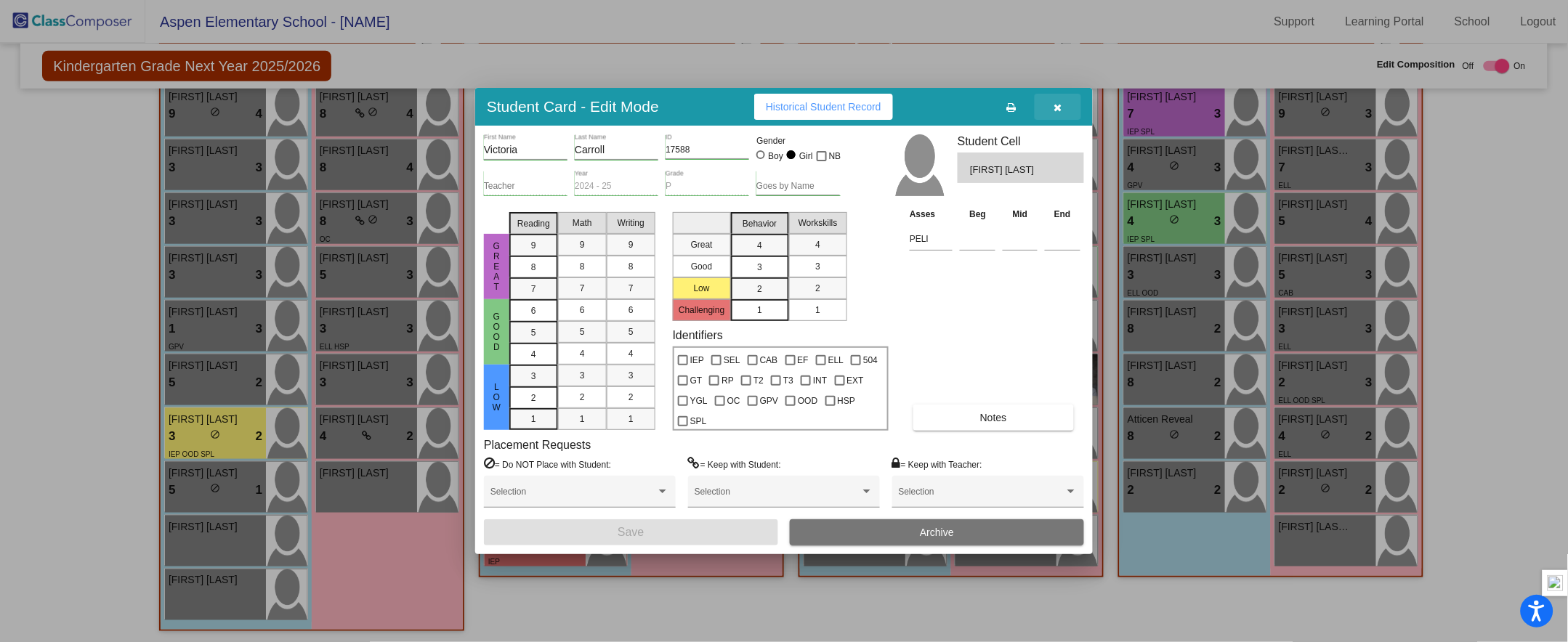 click at bounding box center [1058, 107] 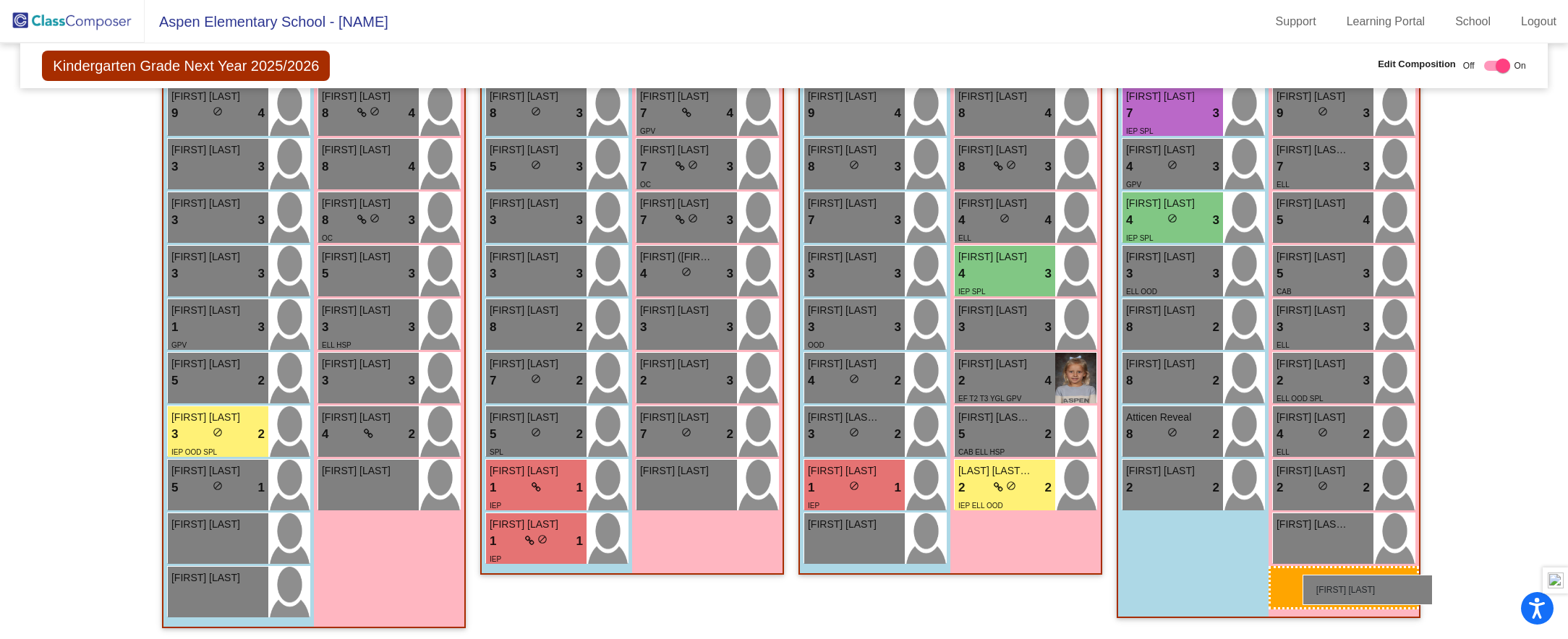 drag, startPoint x: 994, startPoint y: 546, endPoint x: 1299, endPoint y: 569, distance: 305.86598 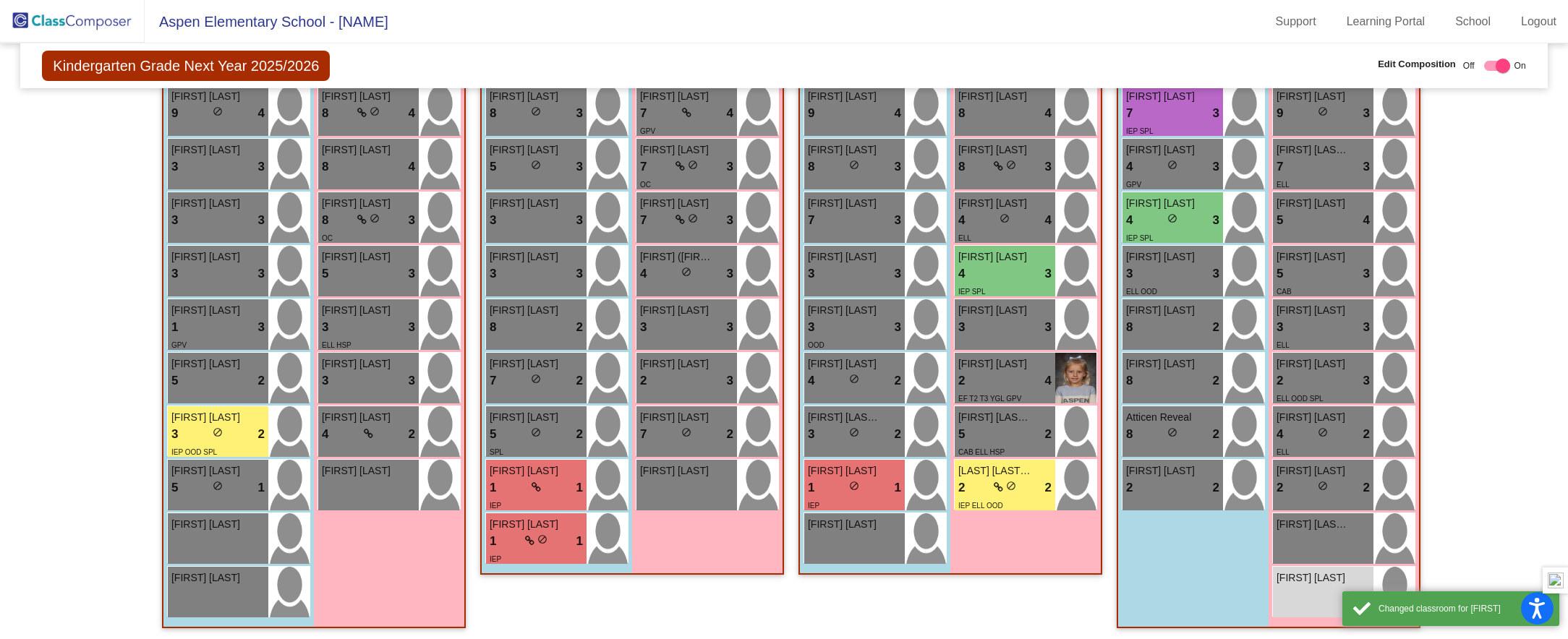 click on "Hallway - Hallway Class picture_as_pdf Add Student First Name Last Name Student Id (Recommended) Boy Girl Non Binary Add Close Boys : 0 No Students Girls: 0 No Students Class 1 - Wille picture_as_pdf Add Student First Name Last Name Student Id (Recommended) Boy Girl Non Binary Add Close Boys : 10 [FIRST] [LAST] 9 lock do_not_disturb_alt 4 [FIRST] [LAST] 3 lock do_not_disturb_alt 3 [FIRST] [LAST] 3 lock do_not_disturb_alt 3 [FIRST] [LAST] 3 lock do_not_disturb_alt 3 [FIRST] [LAST] 1 lock do_not_disturb_alt 3 GPV [FIRST] [LAST] 5 lock do_not_disturb_alt 2 [FIRST] [LAST] 3 lock do_not_disturb_alt 2 IEP OOD SPL [FIRST] [LAST] 5 lock do_not_disturb_alt 1 [FIRST] [LAST] lock do_not_disturb_alt Girls: 8 [FIRST] [LAST] 8 lock do_not_disturb_alt 4 [FIRST] [LAST] 8 lock do_not_disturb_alt 4 [FIRST] [LAST] 8 lock do_not_disturb_alt 3 OC [FIRST] [LAST] 5 lock do_not_disturb_alt 3 [FIRST] [LAST] 3 lock do_not_disturb_alt 3 ELL HSP [FIRST] [LAST] 3 lock do_not_disturb_alt 3 4 lock 2" 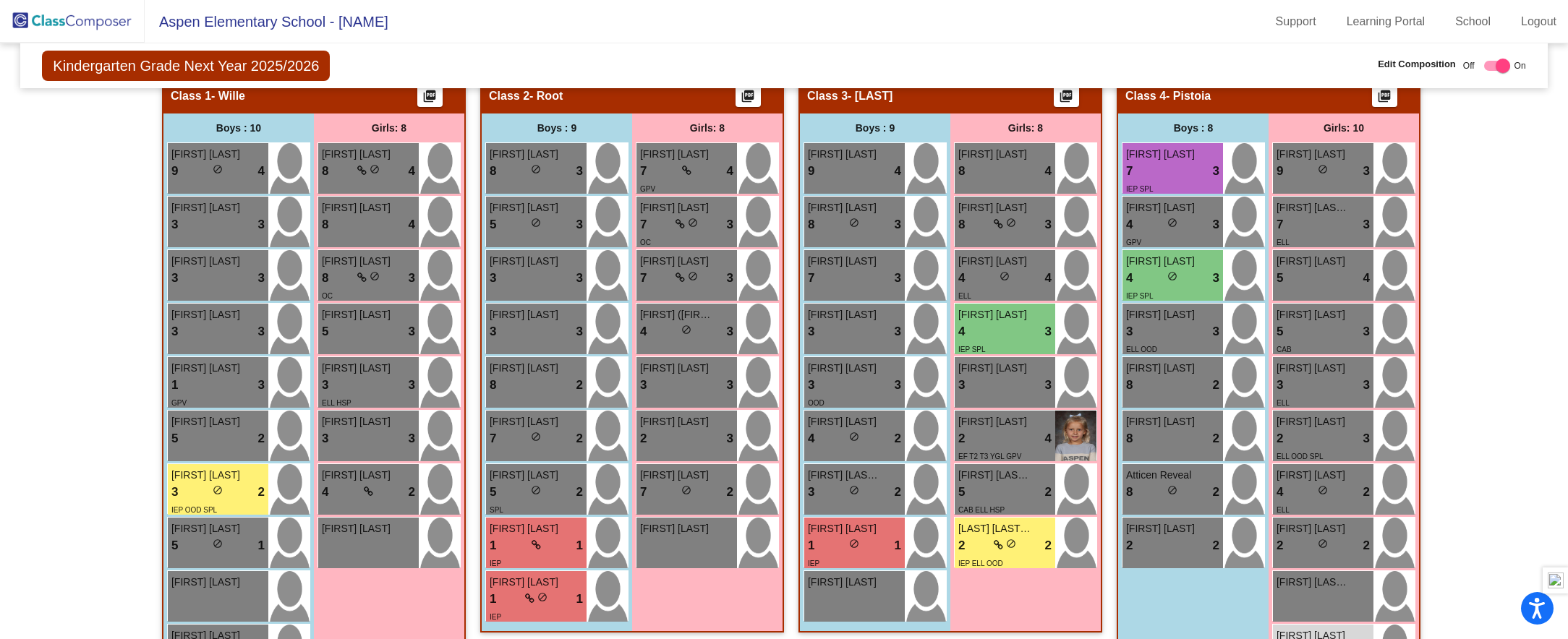 scroll, scrollTop: 385, scrollLeft: 0, axis: vertical 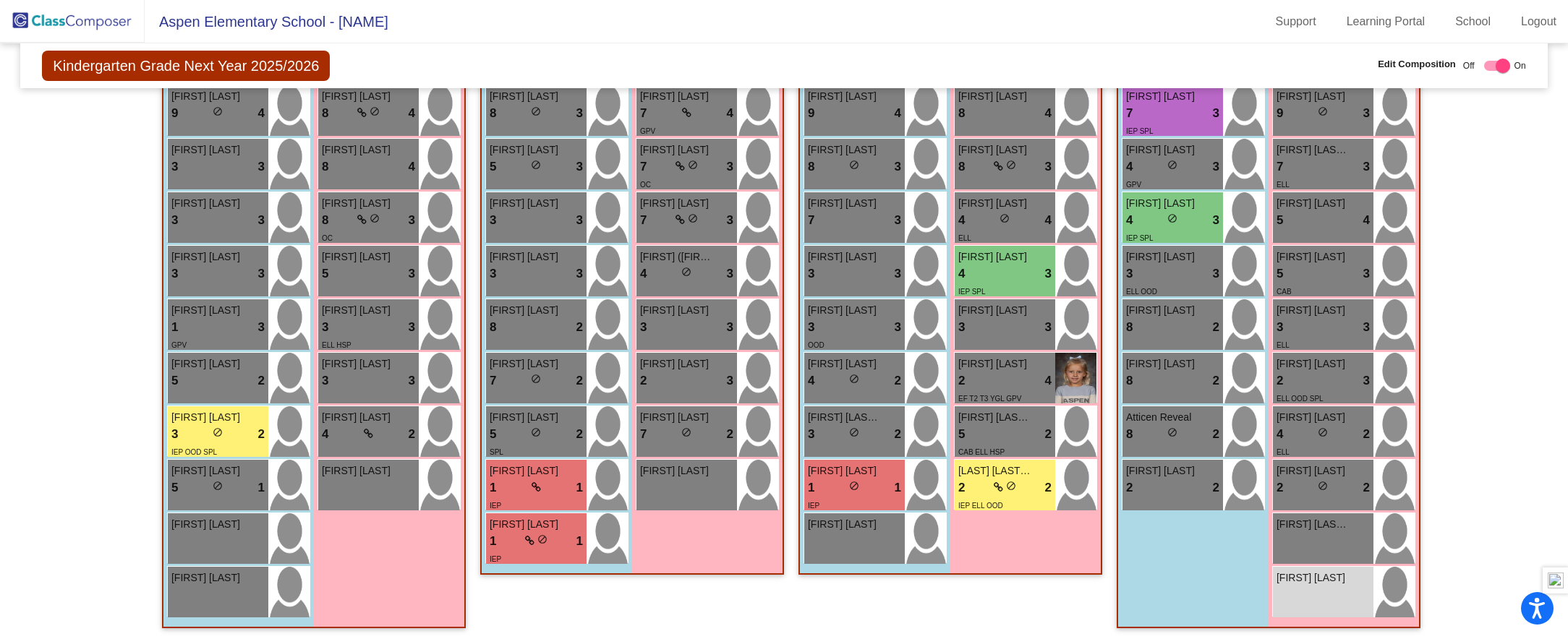 click on "Hallway - Hallway Class picture_as_pdf Add Student First Name Last Name Student Id (Recommended) Boy Girl Non Binary Add Close Boys : 0 No Students Girls: 0 No Students Class 1 - Wille picture_as_pdf Add Student First Name Last Name Student Id (Recommended) Boy Girl Non Binary Add Close Boys : 10 [FIRST] [LAST] 9 lock do_not_disturb_alt 4 [FIRST] [LAST] 3 lock do_not_disturb_alt 3 [FIRST] [LAST] 3 lock do_not_disturb_alt 3 [FIRST] [LAST] 3 lock do_not_disturb_alt 3 [FIRST] [LAST] 1 lock do_not_disturb_alt 3 GPV [FIRST] [LAST] 5 lock do_not_disturb_alt 2 [FIRST] [LAST] 3 lock do_not_disturb_alt 2 IEP OOD SPL [FIRST] [LAST] 5 lock do_not_disturb_alt 1 [FIRST] [LAST] lock do_not_disturb_alt Girls: 8 [FIRST] [LAST] 8 lock do_not_disturb_alt 4 [FIRST] [LAST] 8 lock do_not_disturb_alt 4 [FIRST] [LAST] 8 lock do_not_disturb_alt 3 OC [FIRST] [LAST] 5 lock do_not_disturb_alt 3 [FIRST] [LAST] 3 lock do_not_disturb_alt 3 ELL HSP [FIRST] [LAST] 3 lock do_not_disturb_alt 3 4 lock 2" 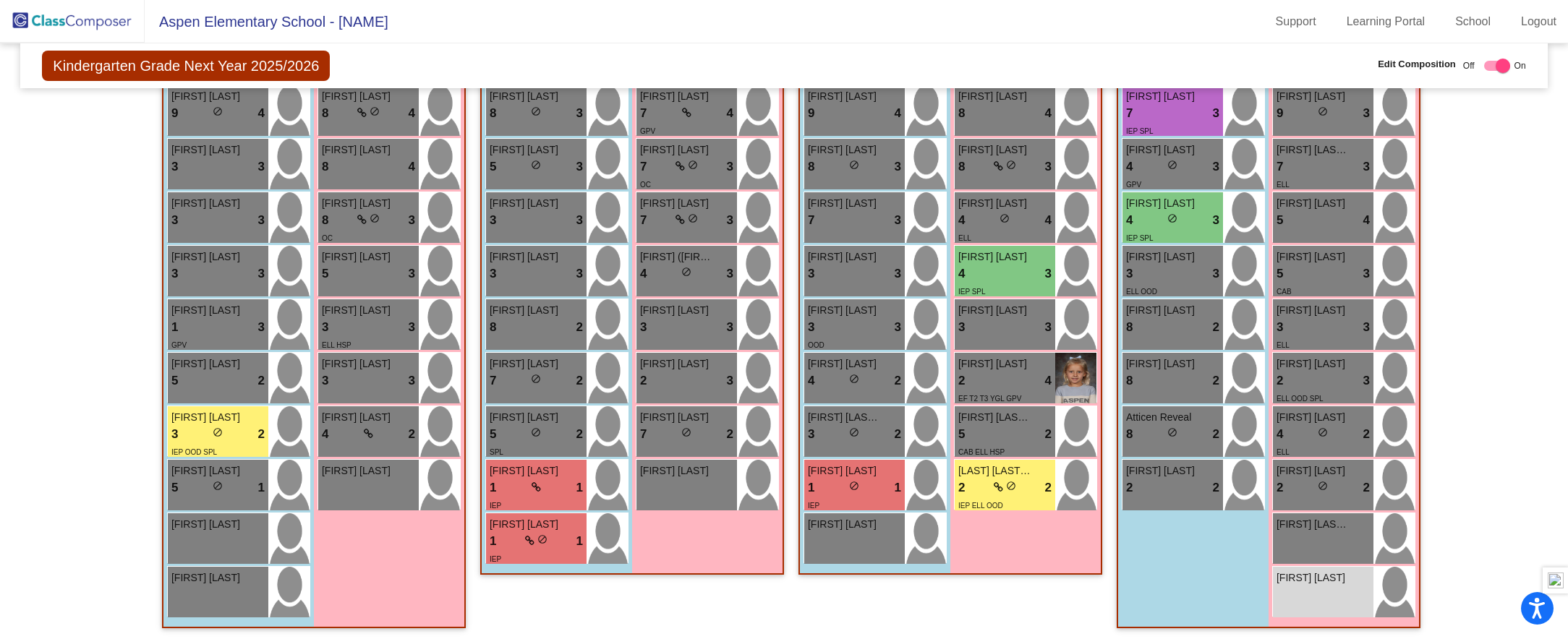 click on "Hallway - Hallway Class picture_as_pdf Add Student First Name Last Name Student Id (Recommended) Boy Girl Non Binary Add Close Boys : 0 No Students Girls: 0 No Students Class 1 - Wille picture_as_pdf Add Student First Name Last Name Student Id (Recommended) Boy Girl Non Binary Add Close Boys : 10 [FIRST] [LAST] 9 lock do_not_disturb_alt 4 [FIRST] [LAST] 3 lock do_not_disturb_alt 3 [FIRST] [LAST] 3 lock do_not_disturb_alt 3 [FIRST] [LAST] 3 lock do_not_disturb_alt 3 [FIRST] [LAST] 1 lock do_not_disturb_alt 3 GPV [FIRST] [LAST] 5 lock do_not_disturb_alt 2 [FIRST] [LAST] 3 lock do_not_disturb_alt 2 IEP OOD SPL [FIRST] [LAST] 5 lock do_not_disturb_alt 1 [FIRST] [LAST] lock do_not_disturb_alt Girls: 8 [FIRST] [LAST] 8 lock do_not_disturb_alt 4 [FIRST] [LAST] 8 lock do_not_disturb_alt 4 [FIRST] [LAST] 8 lock do_not_disturb_alt 3 OC [FIRST] [LAST] 5 lock do_not_disturb_alt 3 [FIRST] [LAST] 3 lock do_not_disturb_alt 3 ELL HSP [FIRST] [LAST] 3 lock do_not_disturb_alt 3 4 lock 2" 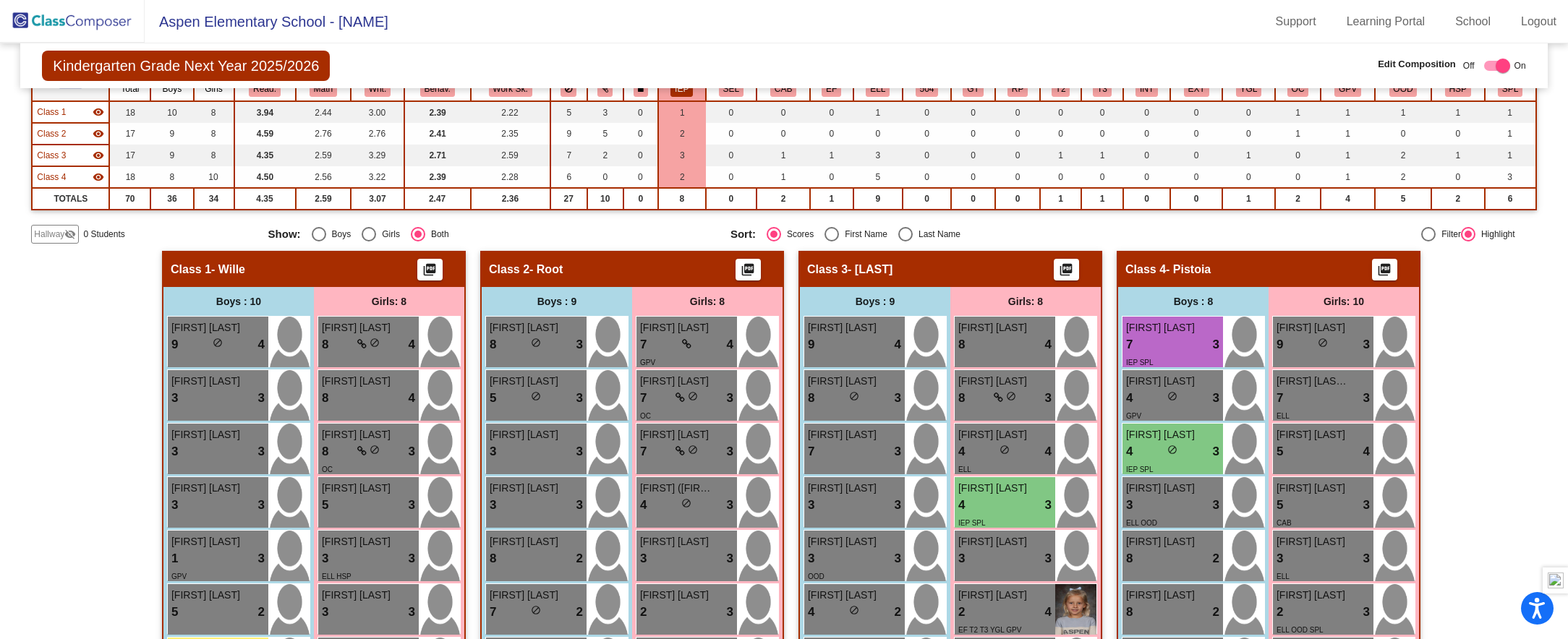 scroll, scrollTop: 385, scrollLeft: 0, axis: vertical 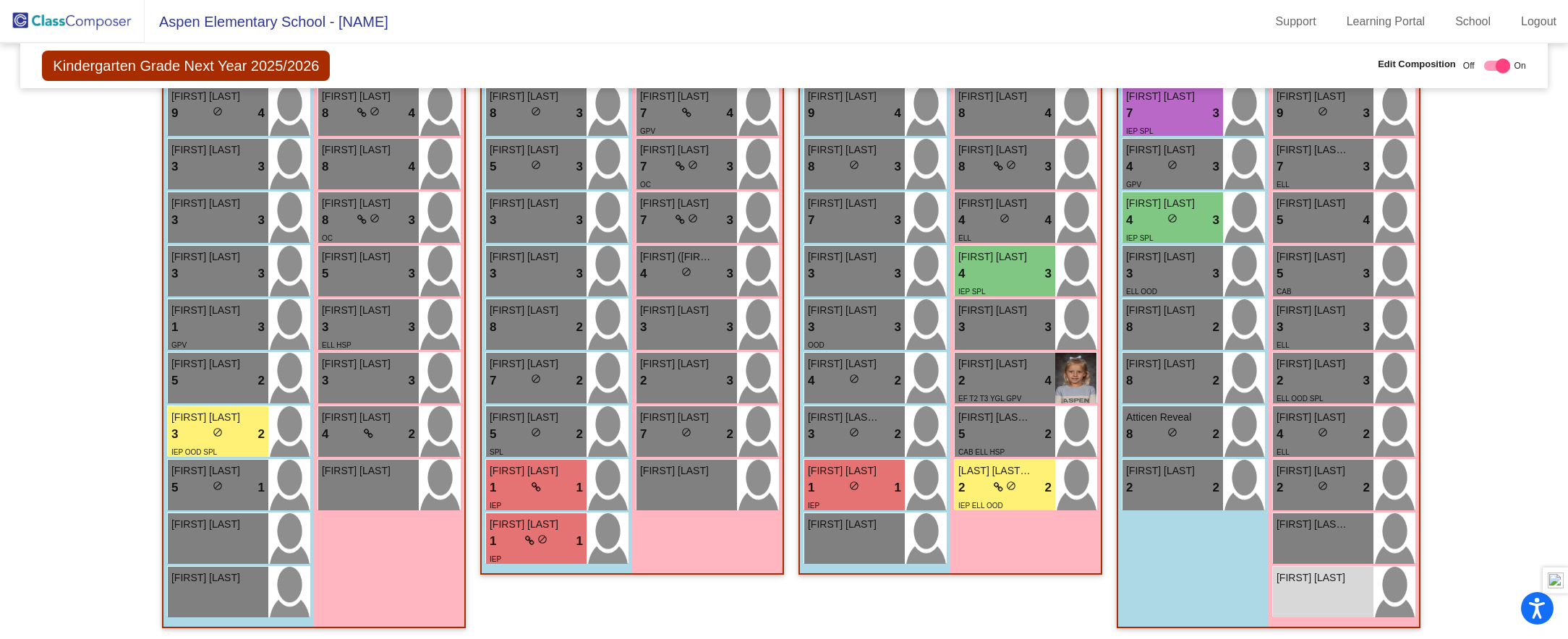 click on "Hallway - Hallway Class picture_as_pdf Add Student First Name Last Name Student Id (Recommended) Boy Girl Non Binary Add Close Boys : 0 No Students Girls: 0 No Students Class 1 - Wille picture_as_pdf Add Student First Name Last Name Student Id (Recommended) Boy Girl Non Binary Add Close Boys : 10 [FIRST] [LAST] 9 lock do_not_disturb_alt 4 [FIRST] [LAST] 3 lock do_not_disturb_alt 3 [FIRST] [LAST] 3 lock do_not_disturb_alt 3 [FIRST] [LAST] 3 lock do_not_disturb_alt 3 [FIRST] [LAST] 1 lock do_not_disturb_alt 3 GPV [FIRST] [LAST] 5 lock do_not_disturb_alt 2 [FIRST] [LAST] 3 lock do_not_disturb_alt 2 IEP OOD SPL [FIRST] [LAST] 5 lock do_not_disturb_alt 1 [FIRST] [LAST] lock do_not_disturb_alt Girls: 8 [FIRST] [LAST] 8 lock do_not_disturb_alt 4 [FIRST] [LAST] 8 lock do_not_disturb_alt 4 [FIRST] [LAST] 8 lock do_not_disturb_alt 3 OC [FIRST] [LAST] 5 lock do_not_disturb_alt 3 [FIRST] [LAST] 3 lock do_not_disturb_alt 3 ELL HSP [FIRST] [LAST] 3 lock do_not_disturb_alt 3 4 lock 2" 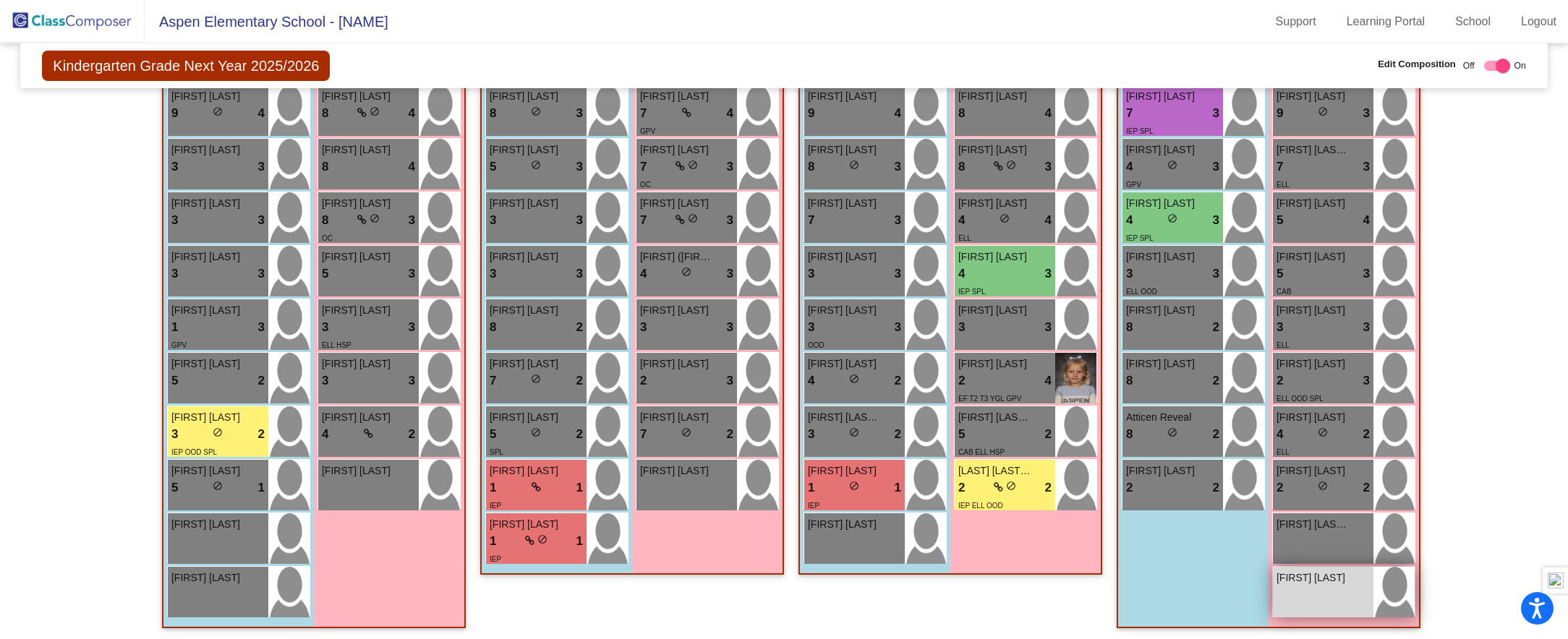 click on "[FIRST] [LAST] lock do_not_disturb_alt" at bounding box center (1323, 592) 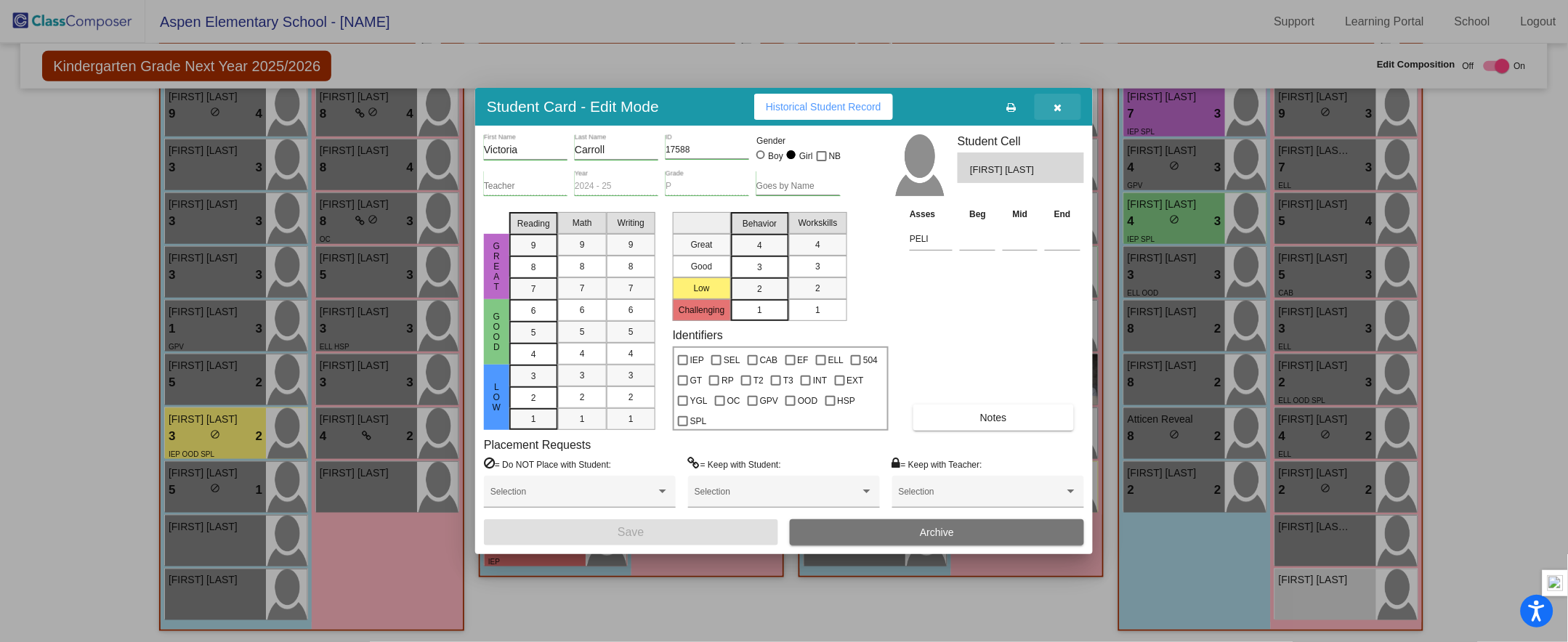 click at bounding box center [1058, 107] 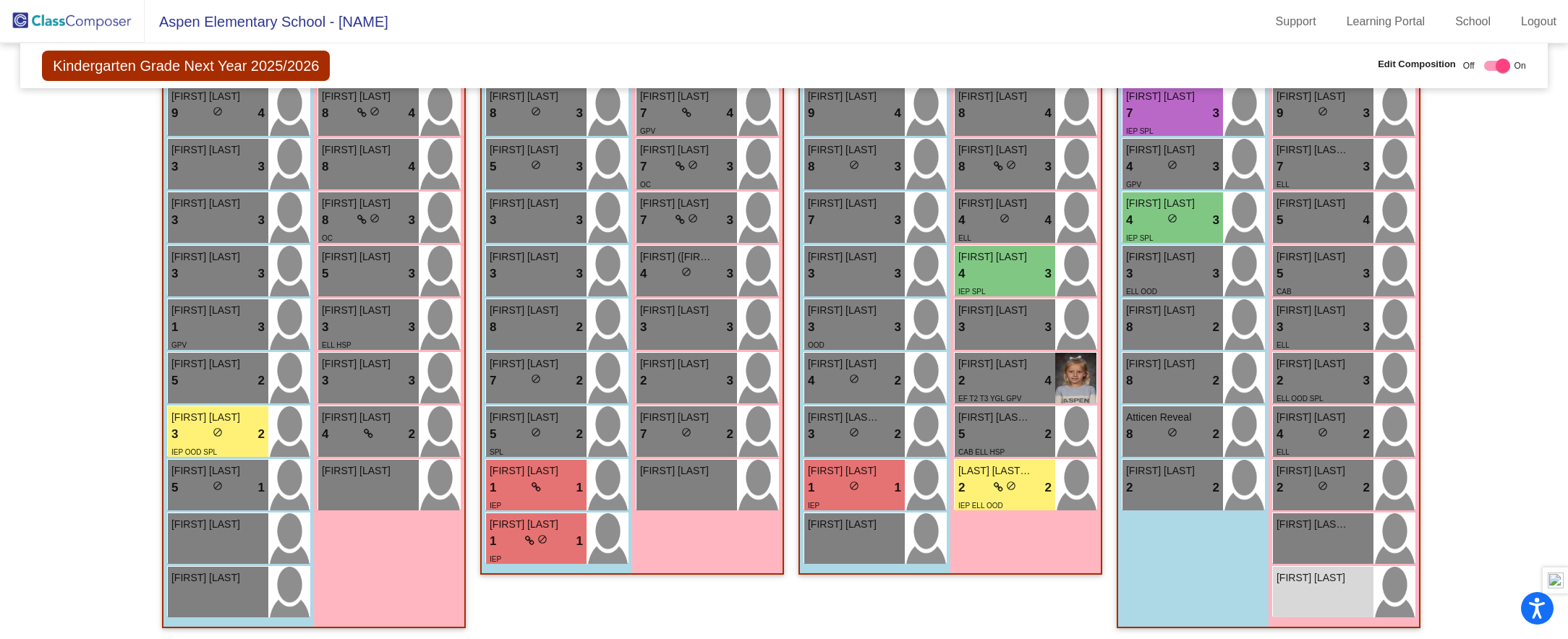click on "Hallway - Hallway Class picture_as_pdf Add Student First Name Last Name Student Id (Recommended) Boy Girl Non Binary Add Close Boys : 0 No Students Girls: 0 No Students Class 1 - Wille picture_as_pdf Add Student First Name Last Name Student Id (Recommended) Boy Girl Non Binary Add Close Boys : 10 [FIRST] [LAST] 9 lock do_not_disturb_alt 4 [FIRST] [LAST] 3 lock do_not_disturb_alt 3 [FIRST] [LAST] 3 lock do_not_disturb_alt 3 [FIRST] [LAST] 3 lock do_not_disturb_alt 3 [FIRST] [LAST] 1 lock do_not_disturb_alt 3 GPV [FIRST] [LAST] 5 lock do_not_disturb_alt 2 [FIRST] [LAST] 3 lock do_not_disturb_alt 2 IEP OOD SPL [FIRST] [LAST] 5 lock do_not_disturb_alt 1 [FIRST] [LAST] lock do_not_disturb_alt Girls: 8 [FIRST] [LAST] 8 lock do_not_disturb_alt 4 [FIRST] [LAST] 8 lock do_not_disturb_alt 4 [FIRST] [LAST] 8 lock do_not_disturb_alt 3 OC [FIRST] [LAST] 5 lock do_not_disturb_alt 3 [FIRST] [LAST] 3 lock do_not_disturb_alt 3 ELL HSP [FIRST] [LAST] 3 lock do_not_disturb_alt 3 4 lock 2" 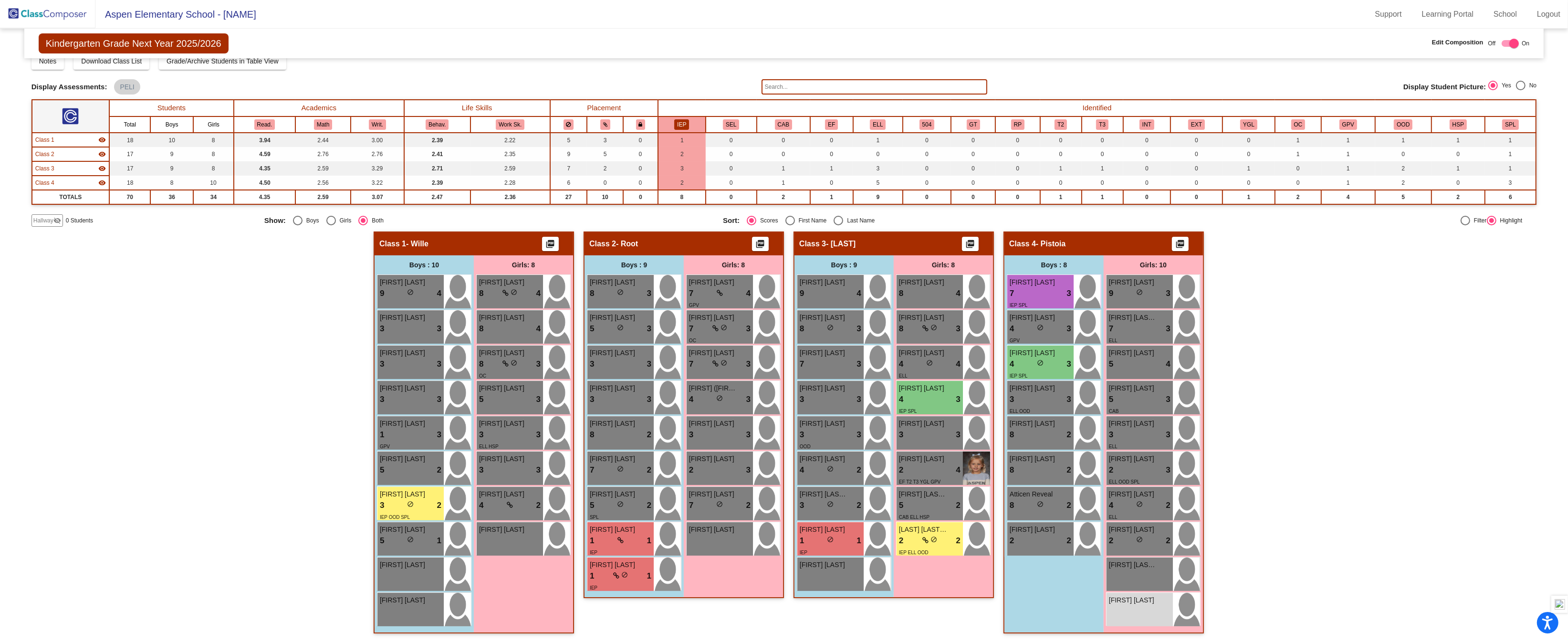 scroll, scrollTop: 35, scrollLeft: 0, axis: vertical 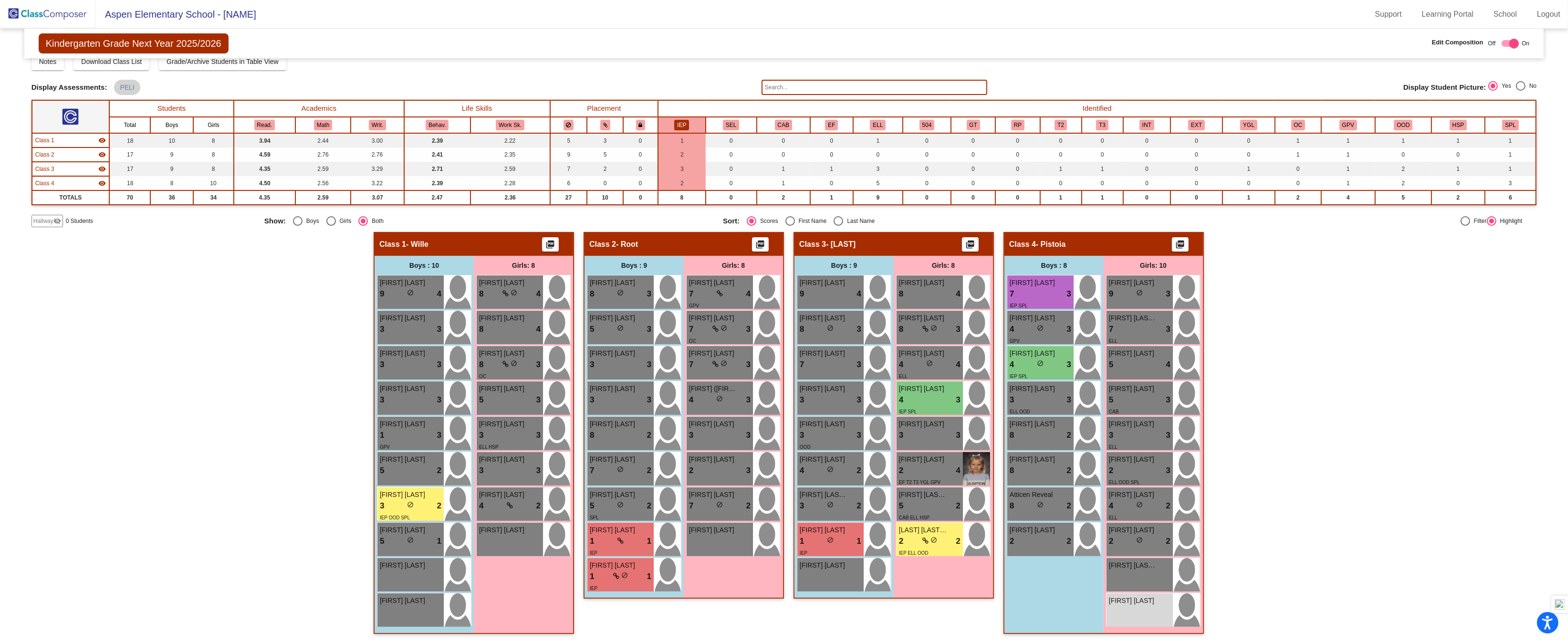click on "Hallway - Hallway Class picture_as_pdf Add Student First Name Last Name Student Id (Recommended) Boy Girl Non Binary Add Close Boys : 0 No Students Girls: 0 No Students Class 1 - Wille picture_as_pdf Add Student First Name Last Name Student Id (Recommended) Boy Girl Non Binary Add Close Boys : 10 [FIRST] [LAST] 9 lock do_not_disturb_alt 4 [FIRST] [LAST] 3 lock do_not_disturb_alt 3 [FIRST] [LAST] 3 lock do_not_disturb_alt 3 [FIRST] [LAST] 3 lock do_not_disturb_alt 3 [FIRST] [LAST] 1 lock do_not_disturb_alt 3 GPV [FIRST] [LAST] 5 lock do_not_disturb_alt 2 [FIRST] [LAST] 3 lock do_not_disturb_alt 2 IEP OOD SPL [FIRST] [LAST] 5 lock do_not_disturb_alt 1 [FIRST] [LAST] lock do_not_disturb_alt Girls: 8 [FIRST] [LAST] 8 lock do_not_disturb_alt 4 [FIRST] [LAST] 8 lock do_not_disturb_alt 4 [FIRST] [LAST] 8 lock do_not_disturb_alt 3 OC [FIRST] [LAST] 5 lock do_not_disturb_alt 3 [FIRST] [LAST] 3 lock do_not_disturb_alt 3 ELL HSP [FIRST] [LAST] 3 lock do_not_disturb_alt 3 4 lock 2" 